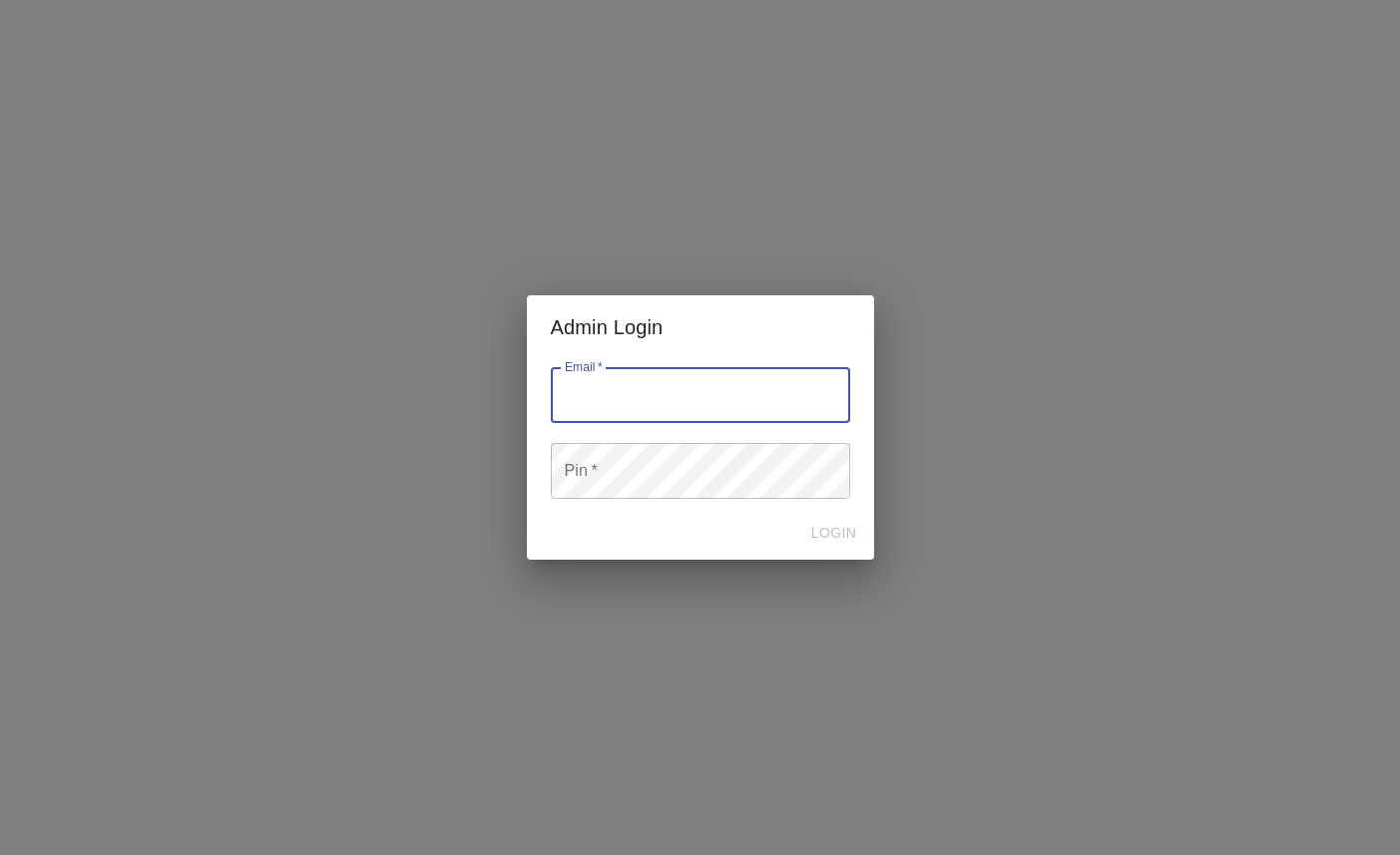 scroll, scrollTop: 0, scrollLeft: 0, axis: both 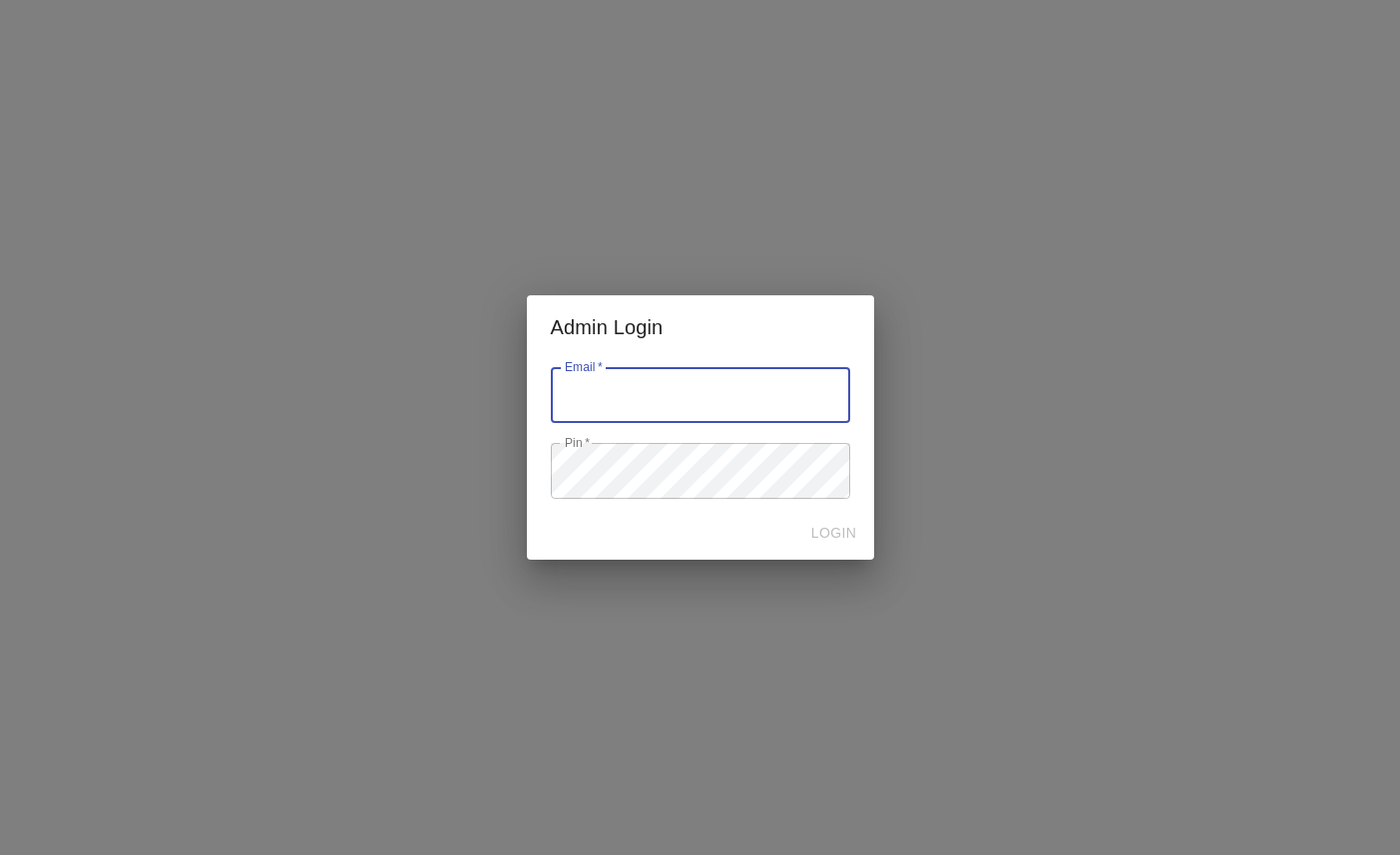 type on "[USERNAME]@[DOMAIN]" 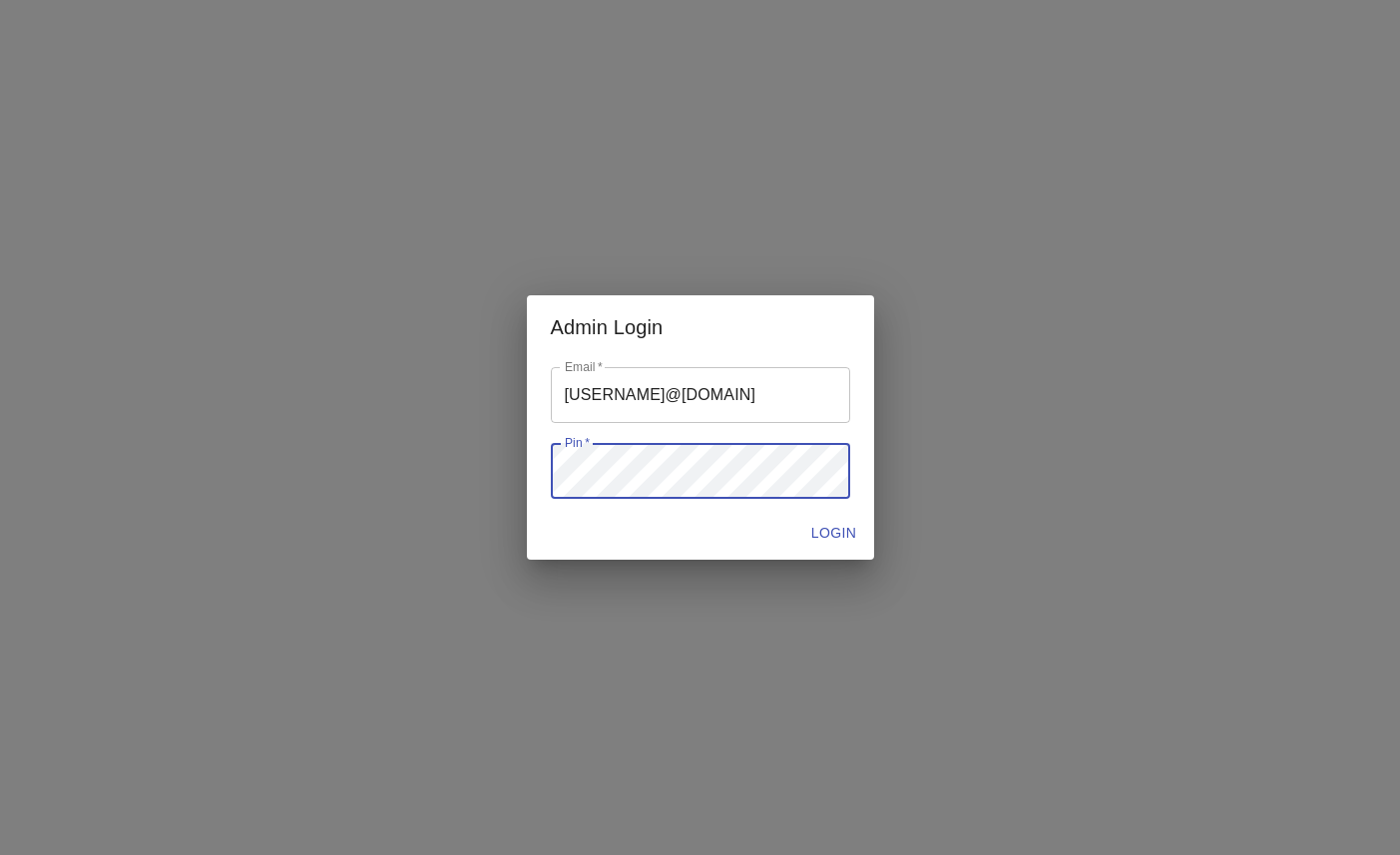 click on "Admin Login Email   * Email  * Pin   * Pin  * LOGIN" at bounding box center [700, 427] 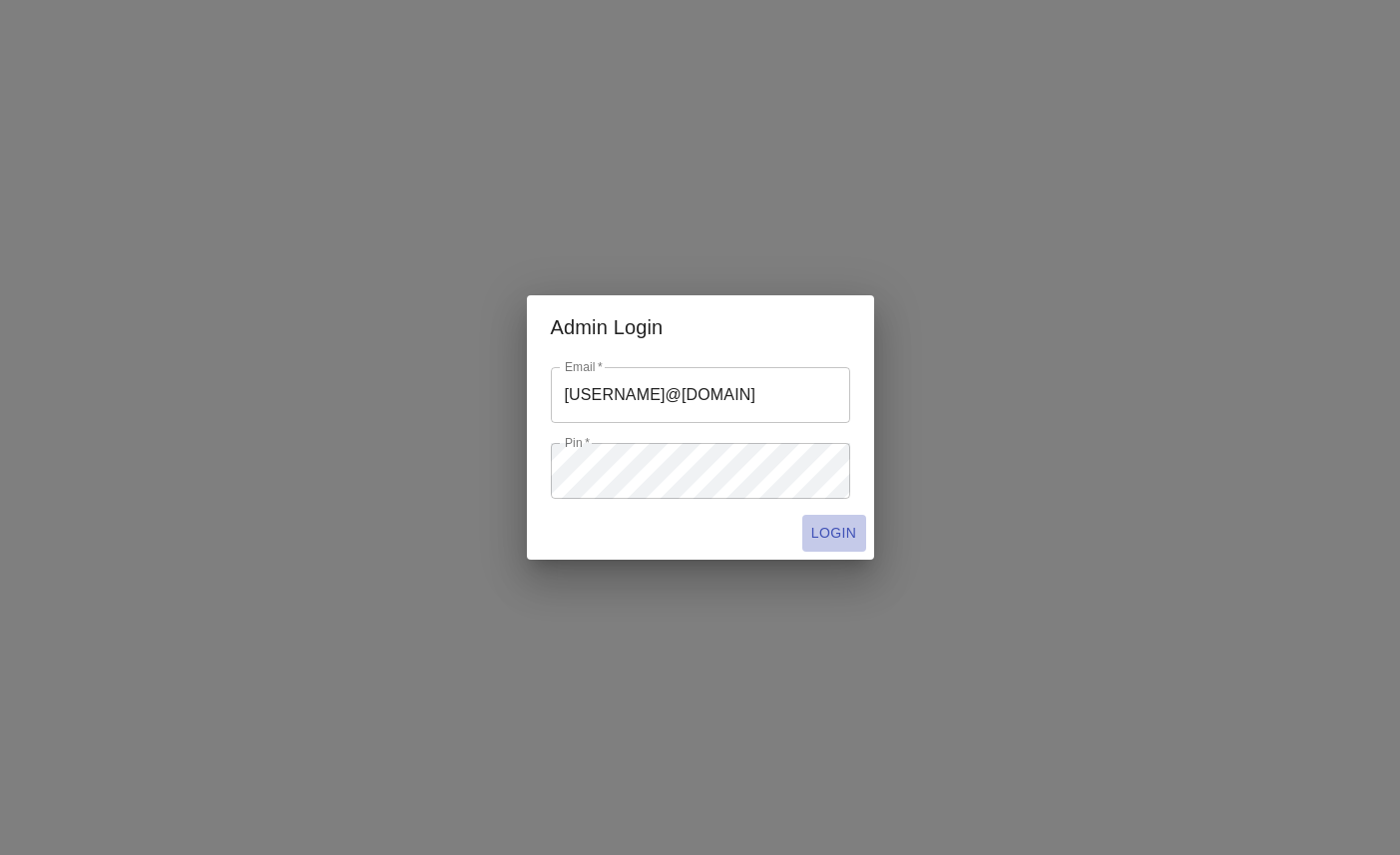 click on "LOGIN" at bounding box center (834, 533) 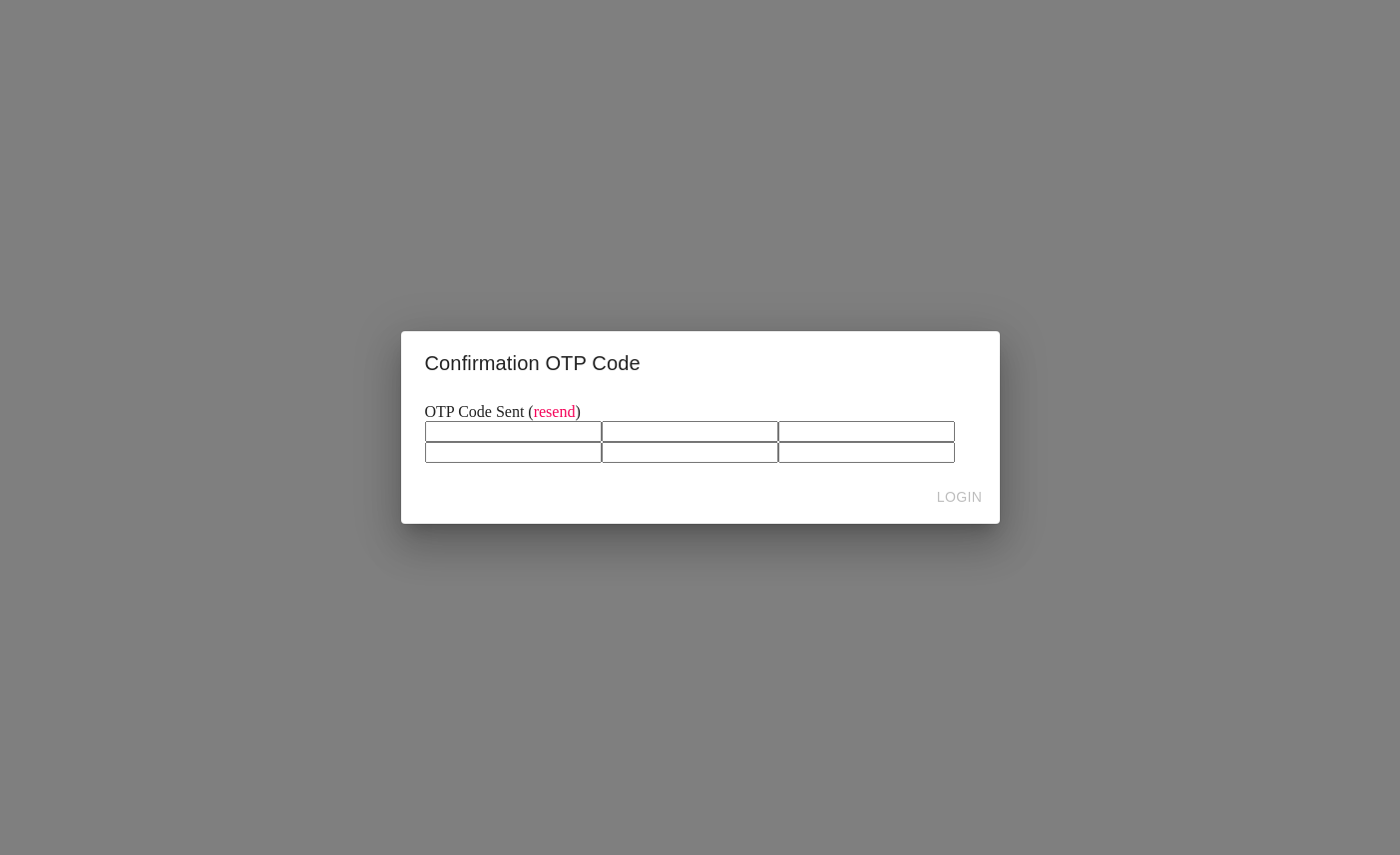click at bounding box center [513, 431] 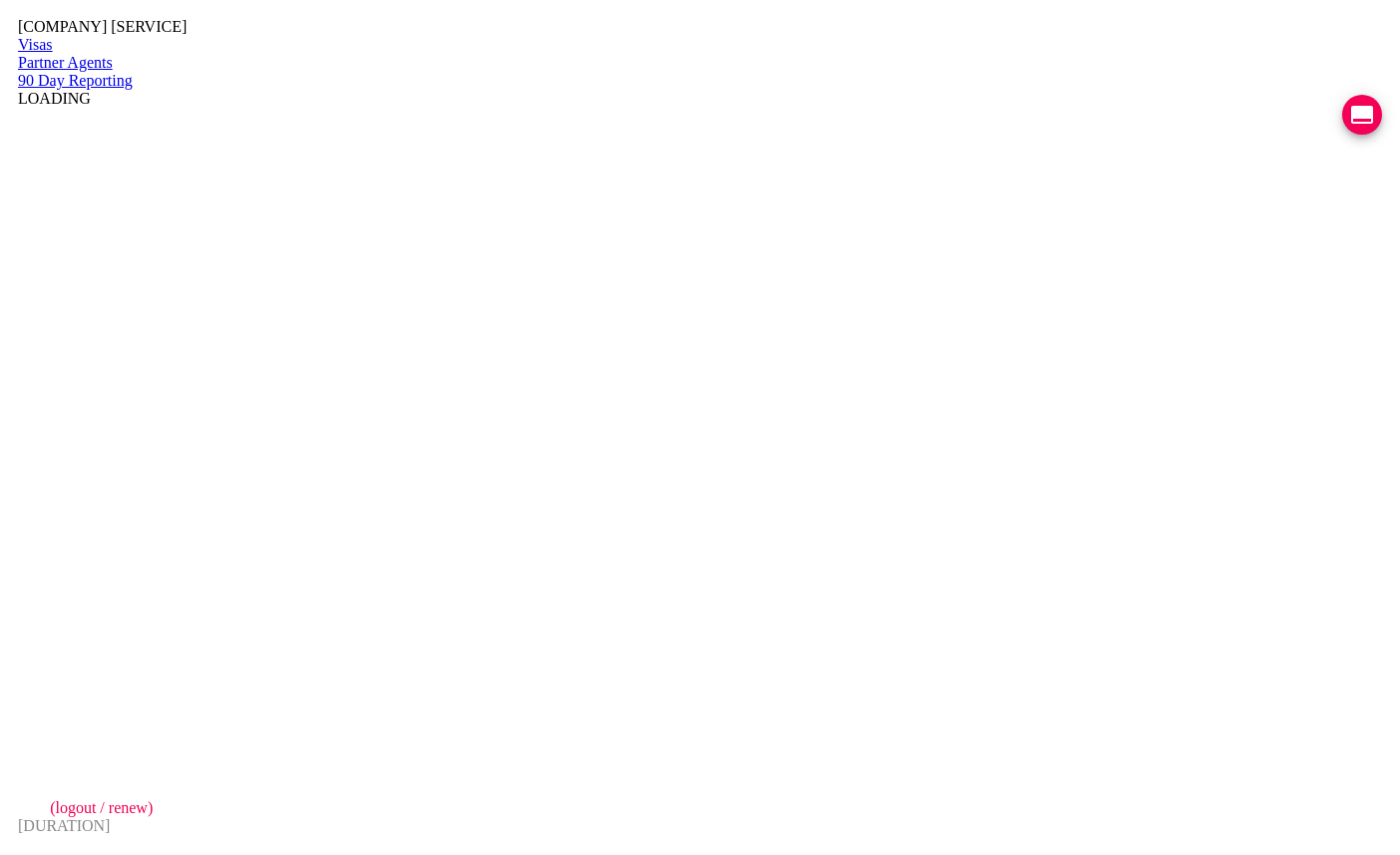 scroll, scrollTop: 0, scrollLeft: 0, axis: both 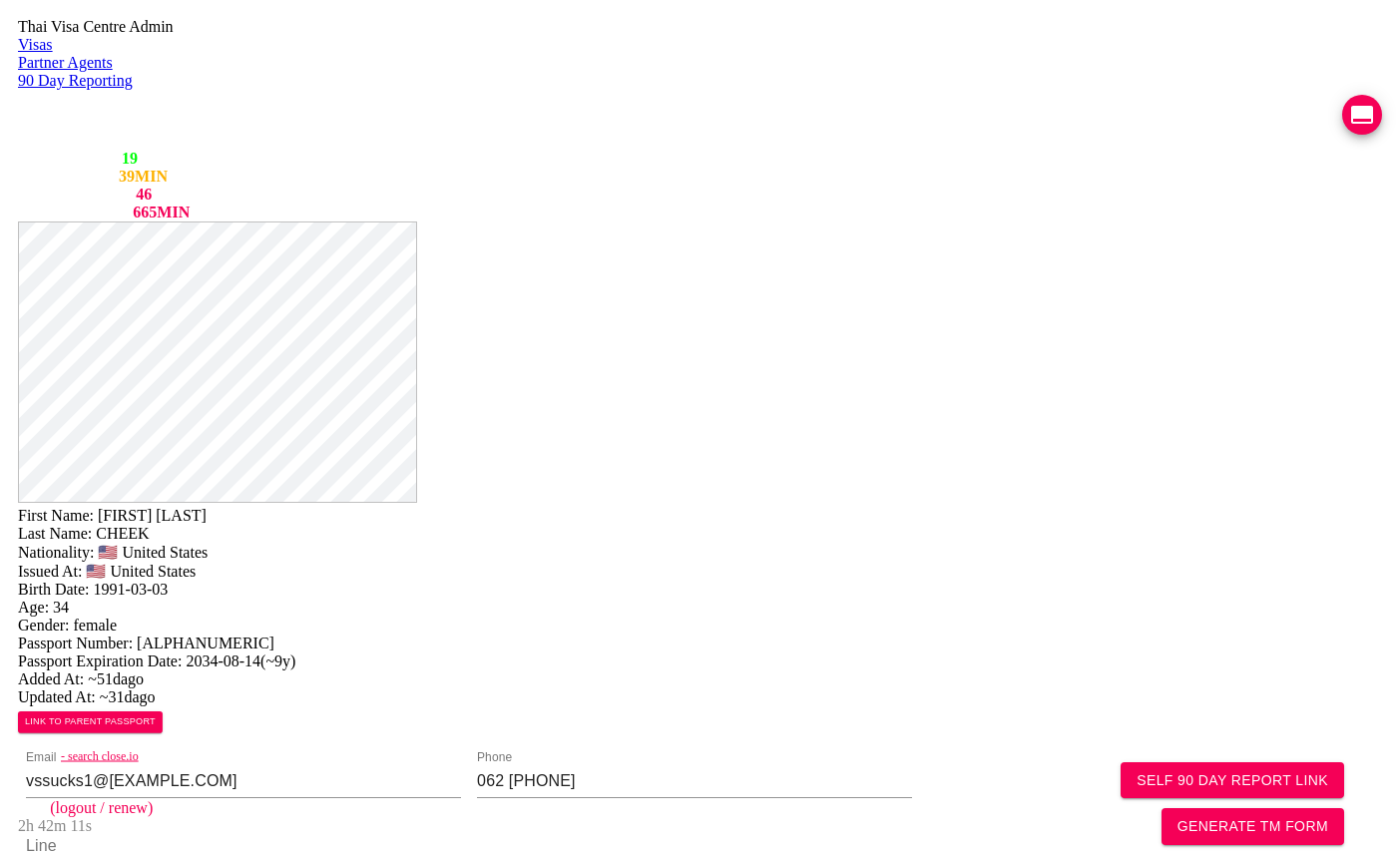click on "COMPLETED" at bounding box center [126, 1870] 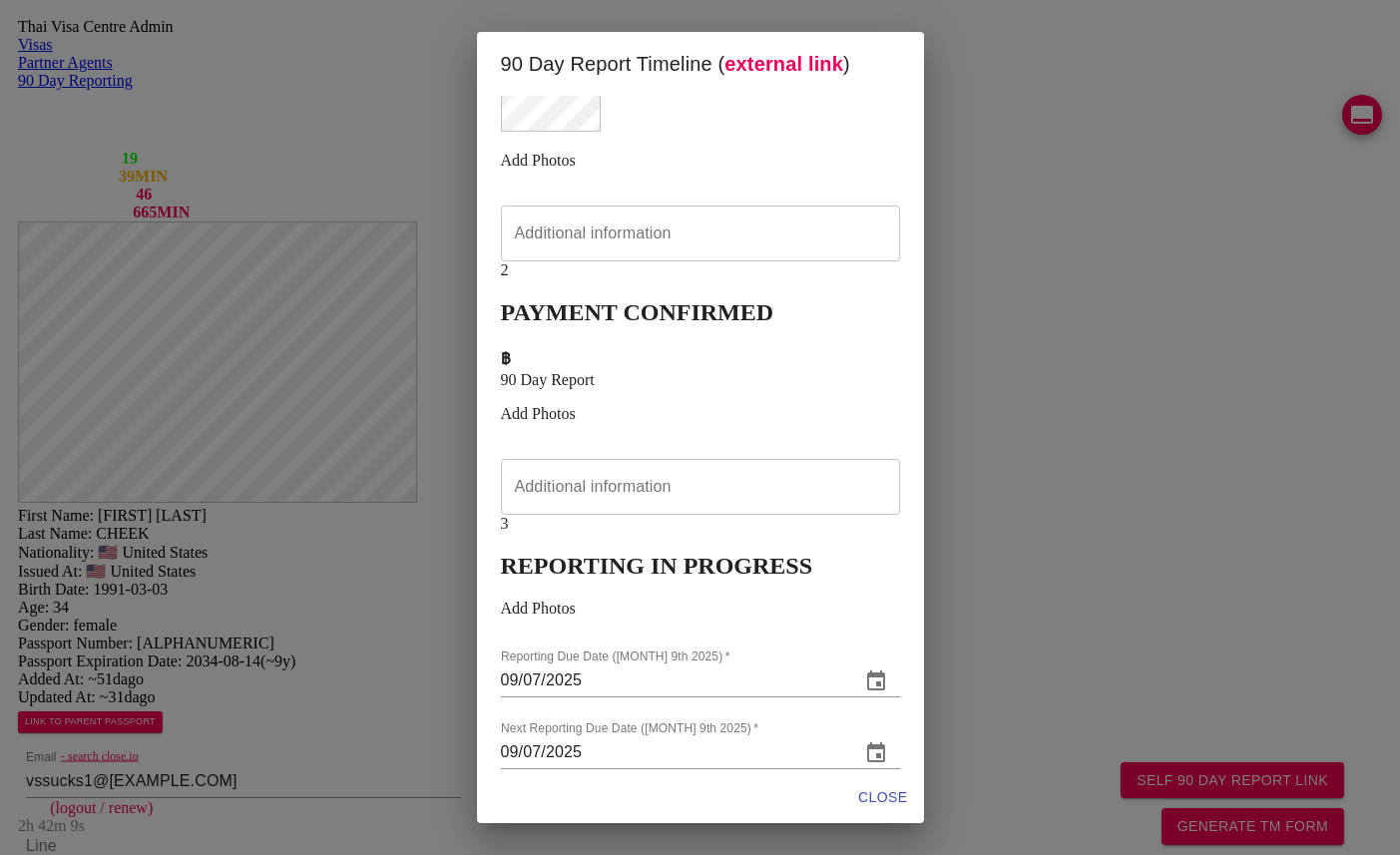 scroll, scrollTop: 3, scrollLeft: 0, axis: vertical 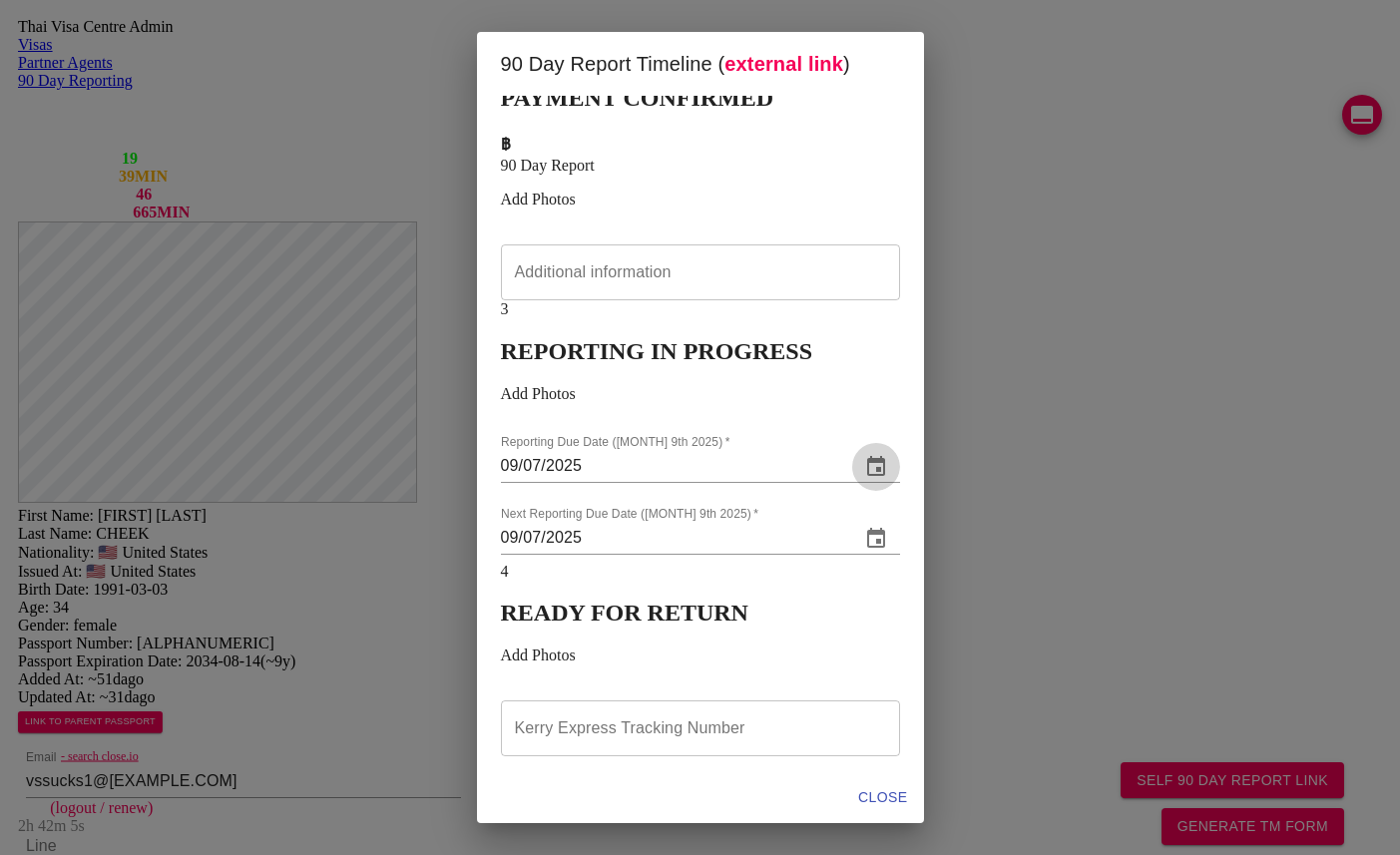 click at bounding box center (876, 466) 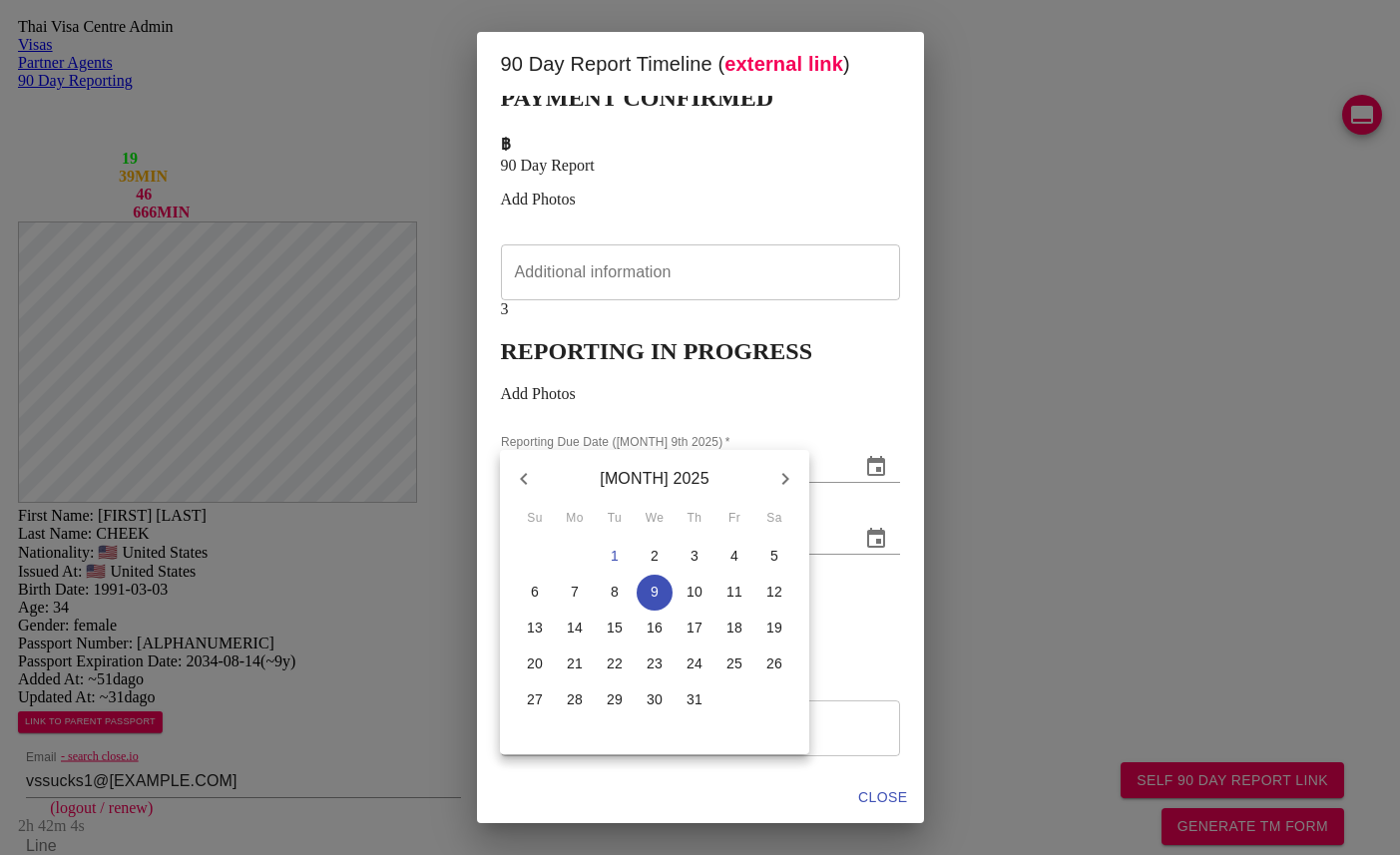 click at bounding box center [524, 479] 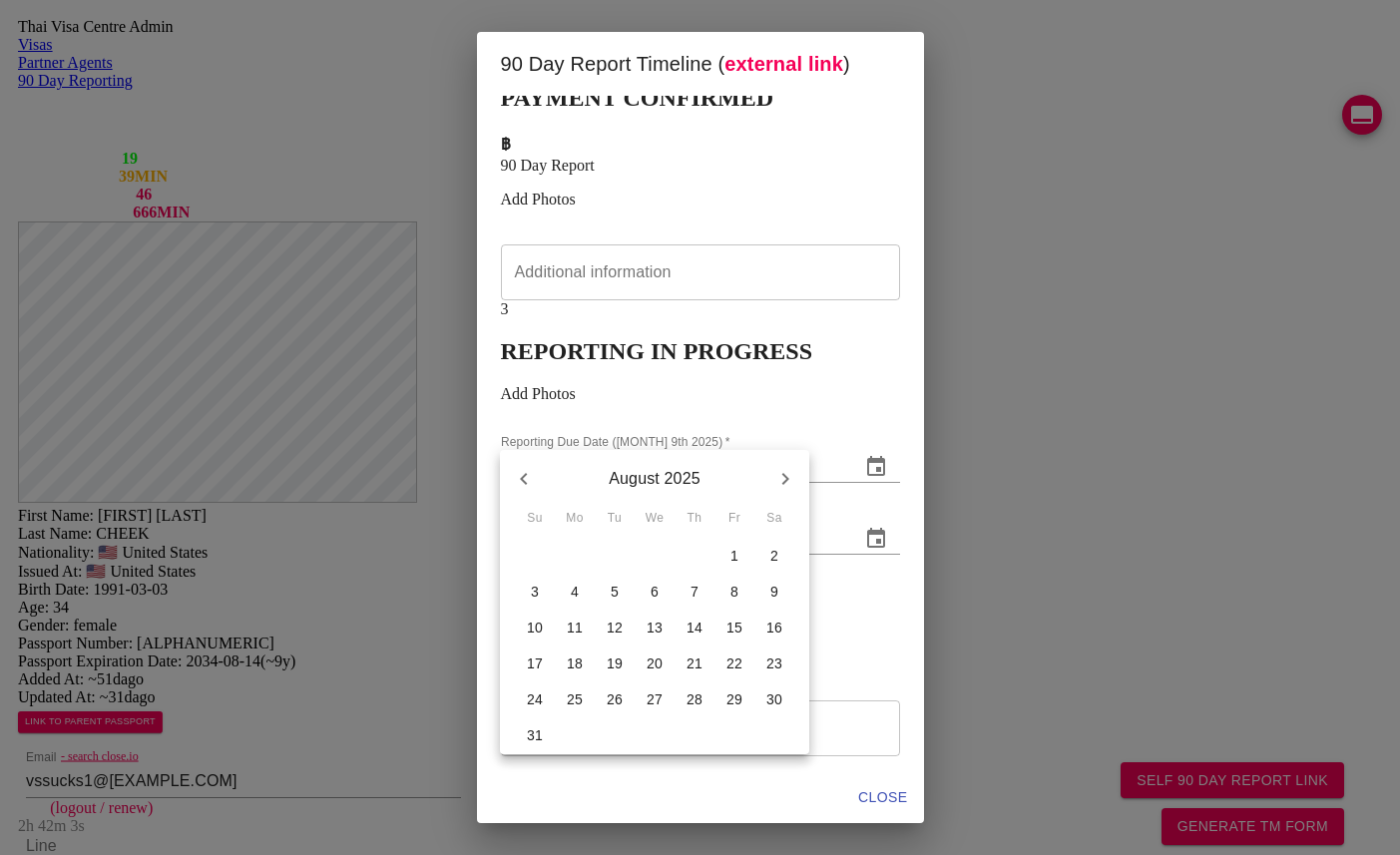 click at bounding box center (524, 479) 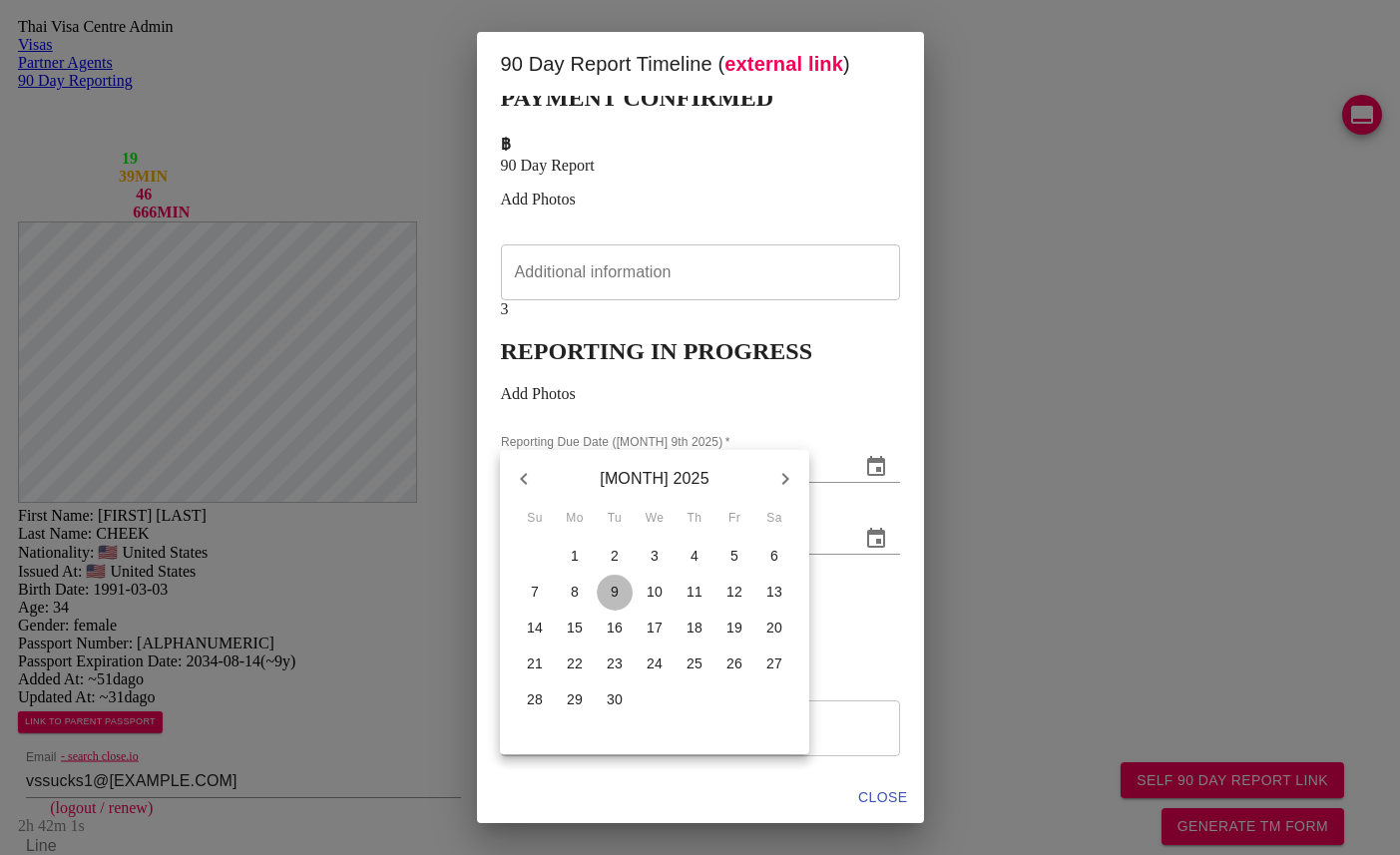 click on "9" at bounding box center [535, 556] 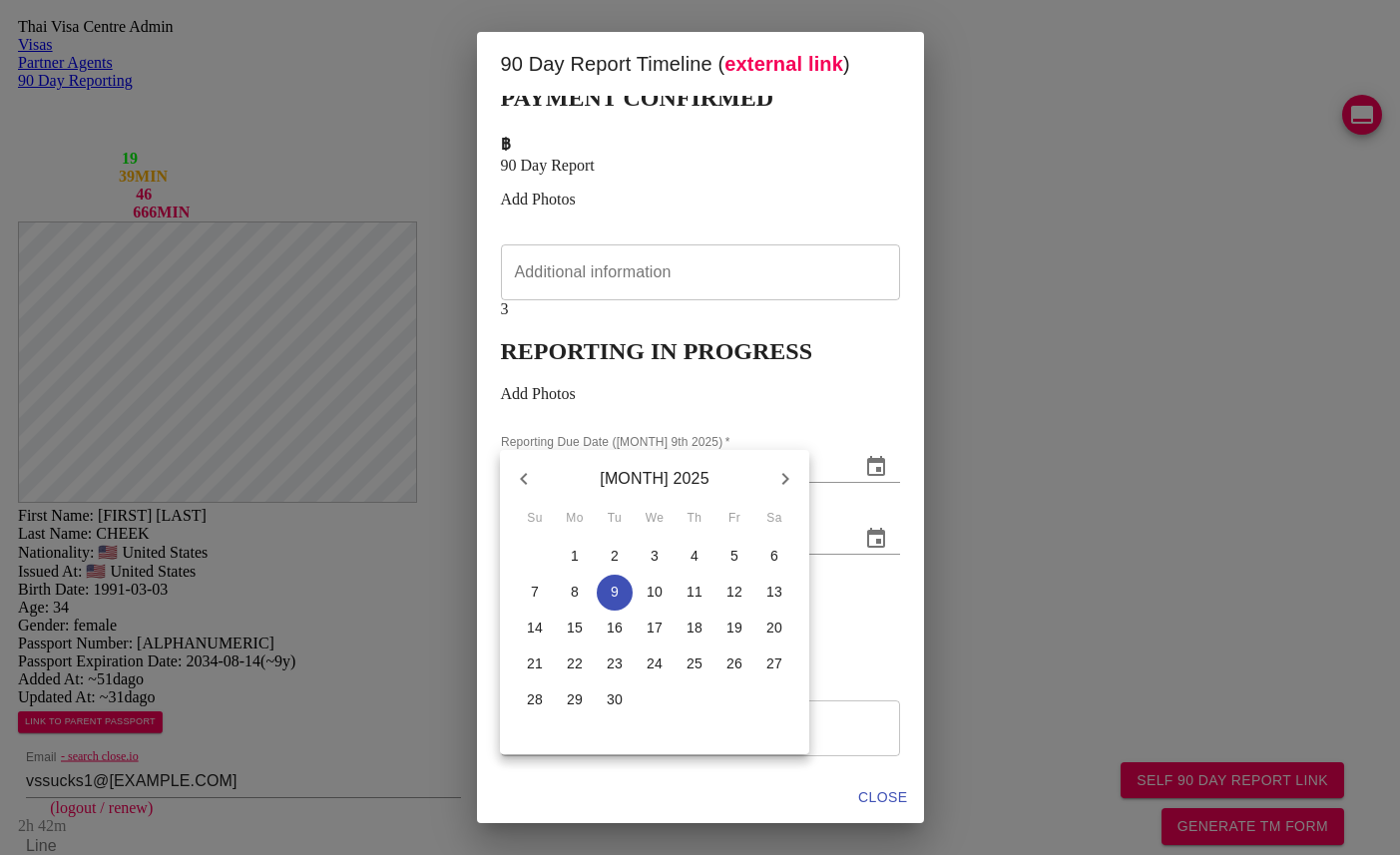 click at bounding box center [700, 427] 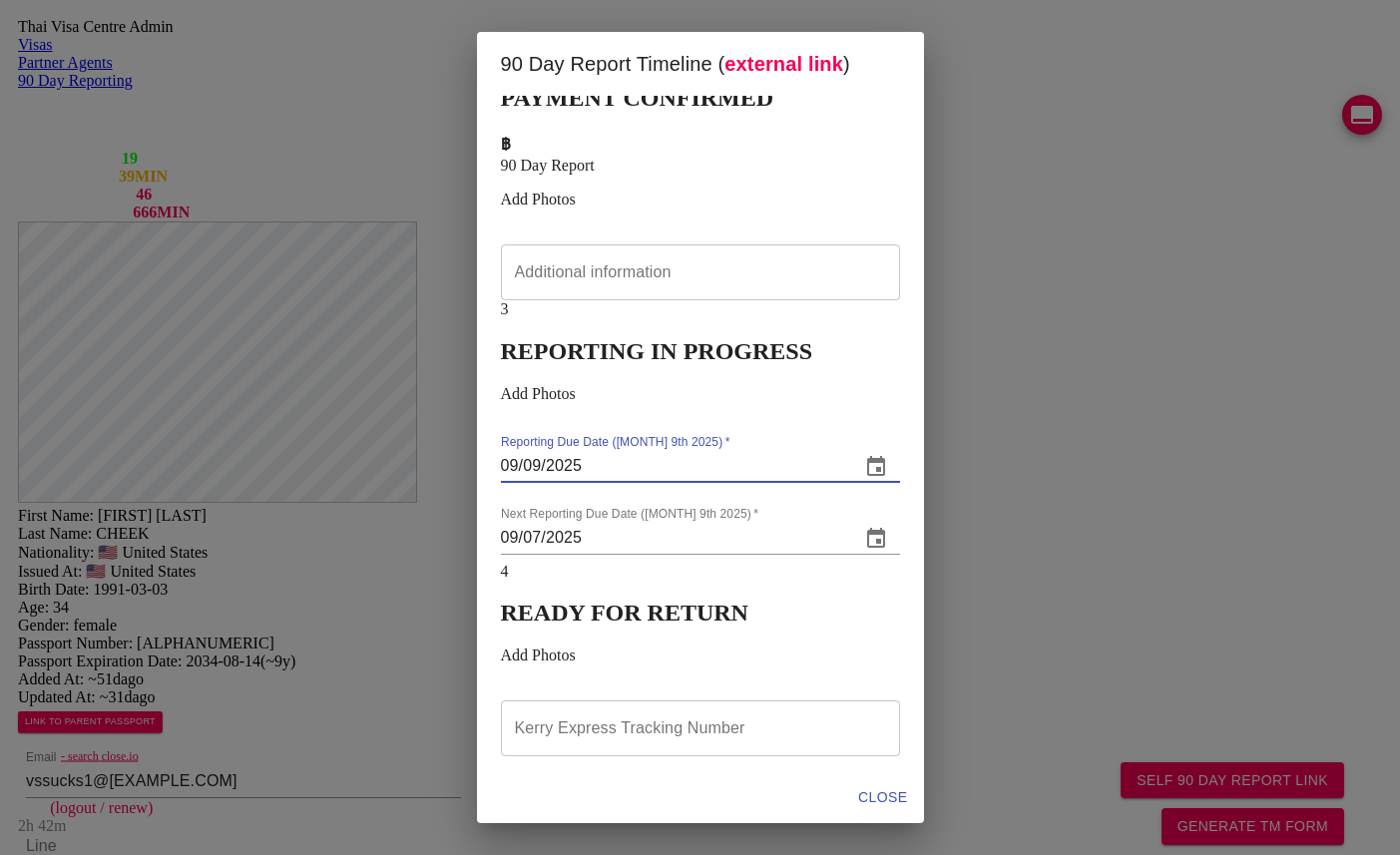 drag, startPoint x: 584, startPoint y: 435, endPoint x: 403, endPoint y: 433, distance: 181.01105 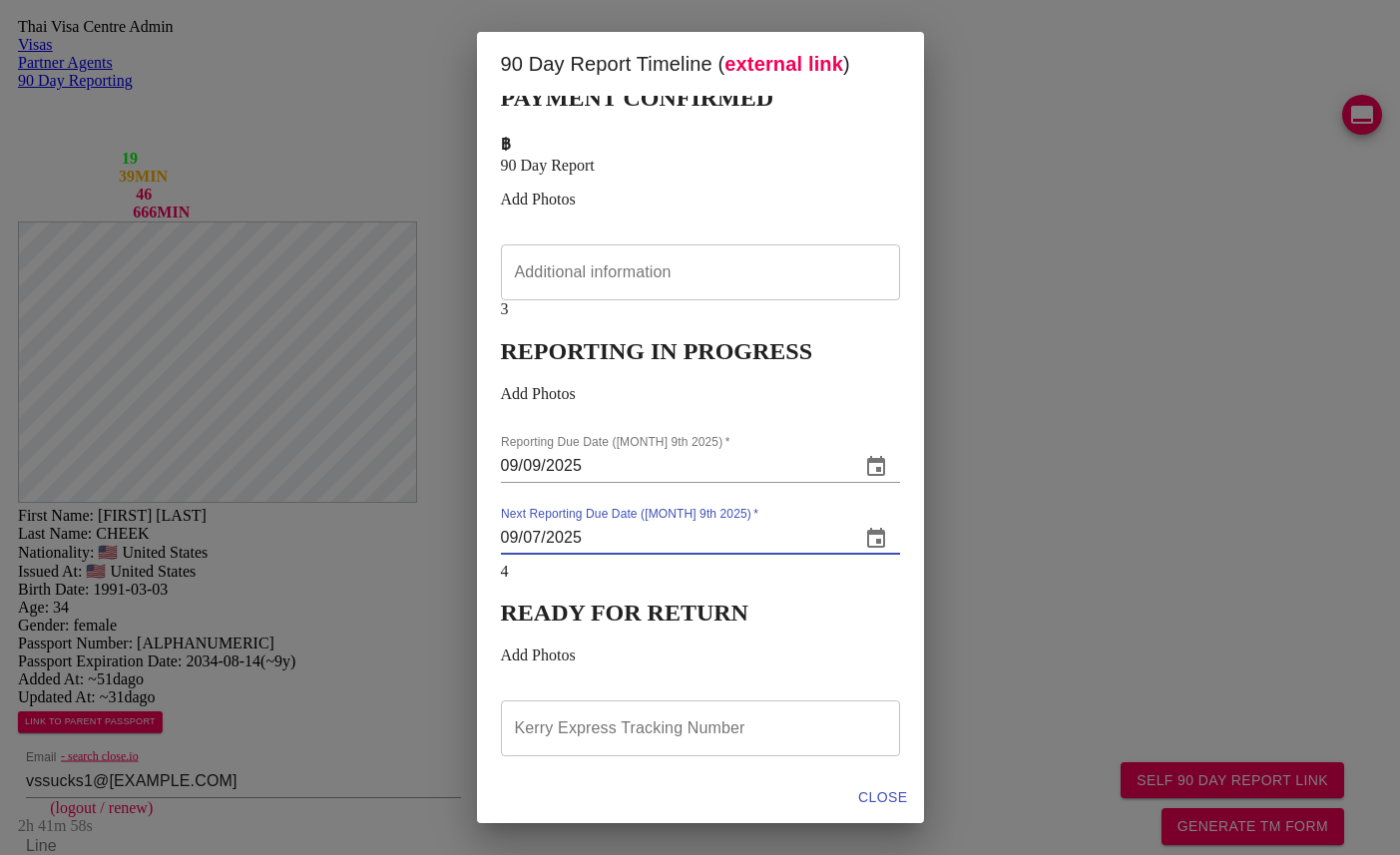 drag, startPoint x: 586, startPoint y: 511, endPoint x: 295, endPoint y: 504, distance: 291.08418 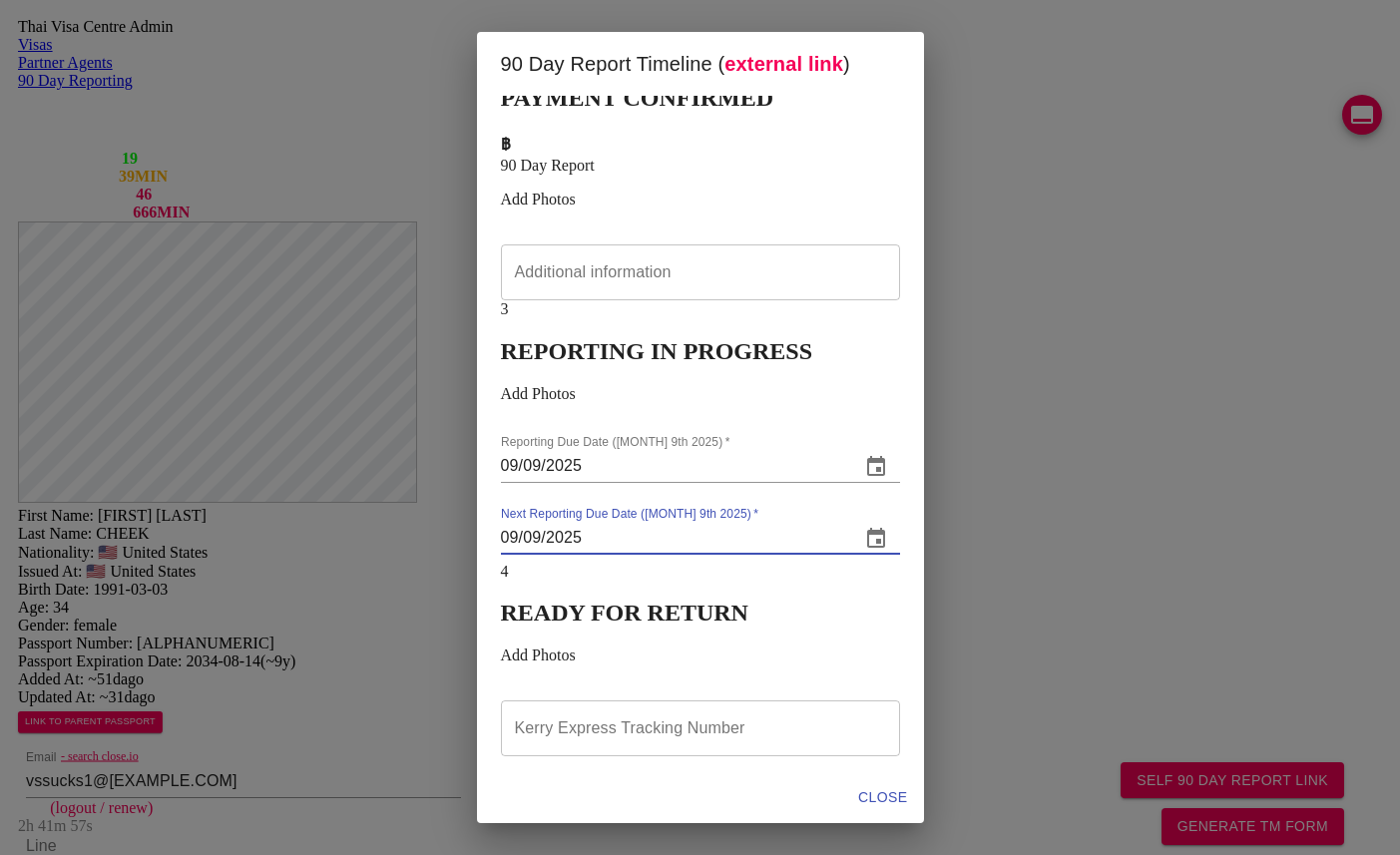 type on "09/09/2025" 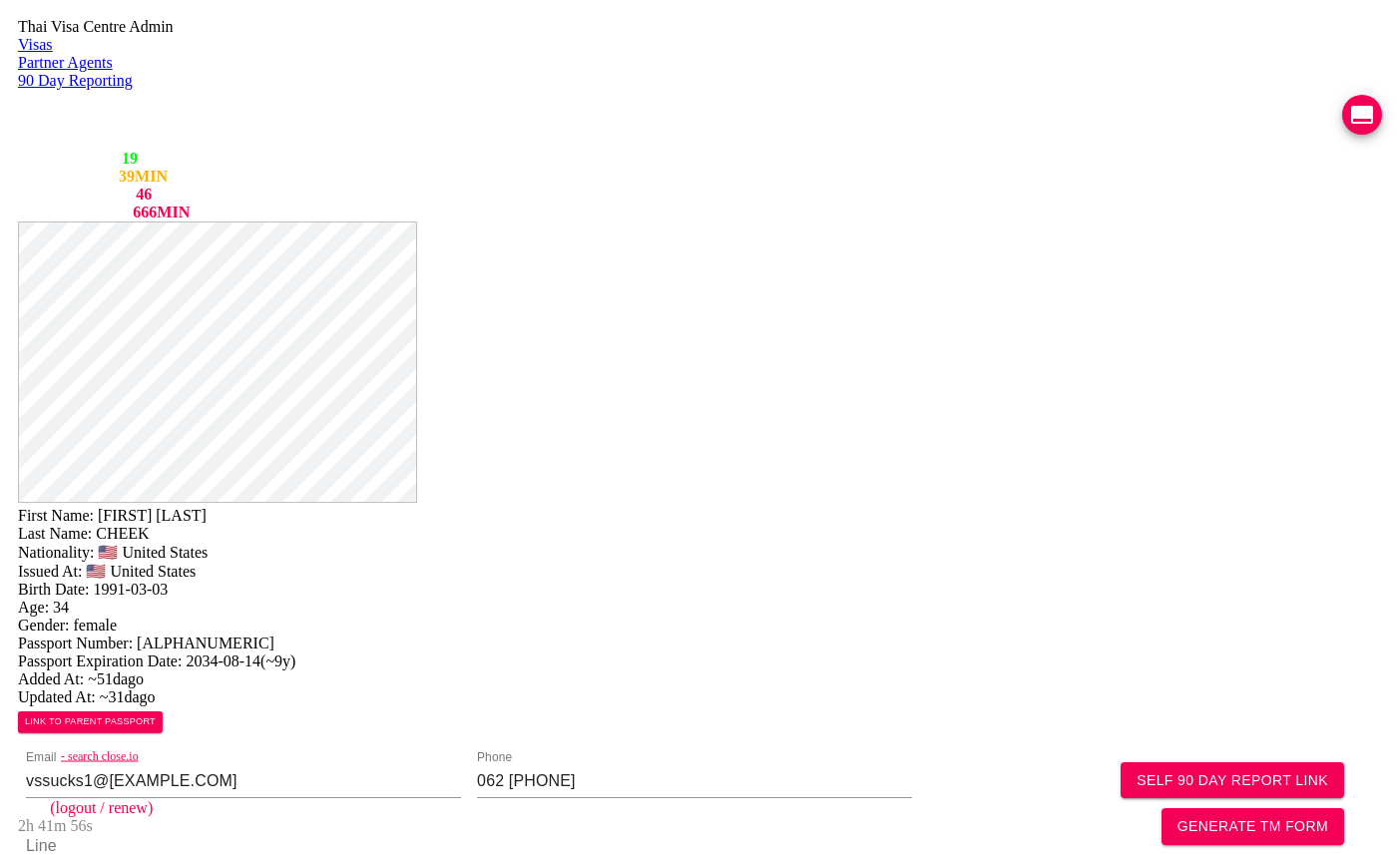 click on "First Name:   VICTORIA ALLAXIS Last Name:   CHEEK Nationality:   🇺🇸   United States Issued At:   🇺🇸   United States Birth Date:   1991-03-03 Age:   34 Gender:   female Passport Number:   A51448125 Passport Expiration Date:   2034-08-14  (  ~9y  ) Added At:   ~51d  ago Updated At:   ~31d  ago LINK TO PARENT PASSPORT SELF 90 DAY REPORT LINK GENERATE TM FORM  - search close.io Email vssucks1@gmail.com Phone 062 152 2614 Line Reporting Address Mailing Address English Mailing Address Thai  262/5 ถ.แสงชูโต. ซอย 10 ปากแพรก เมือง กาญจนบุรี 71000 Save Changes Application photos  Uploaded photos ( 3  images)  Mentions ( 0  images) no mentions Visa Stamps ADD VISA STAMP   Timeline Visa Type ▲ Forms ▲ Client Provided Contact Info ( 5 )  PASSPORT READY FOR RETURN VIEW TIMELINE created  12-05-2025 issued  12-06-2025 expires  07-09-2026 1 YEAR ED EXTENSION NON-ED ฿ 65,000  (paid)   - EMS/Kerry Express TM7 062 152 2614 x ​ Rows per page: 10 0" at bounding box center [700, 1098] 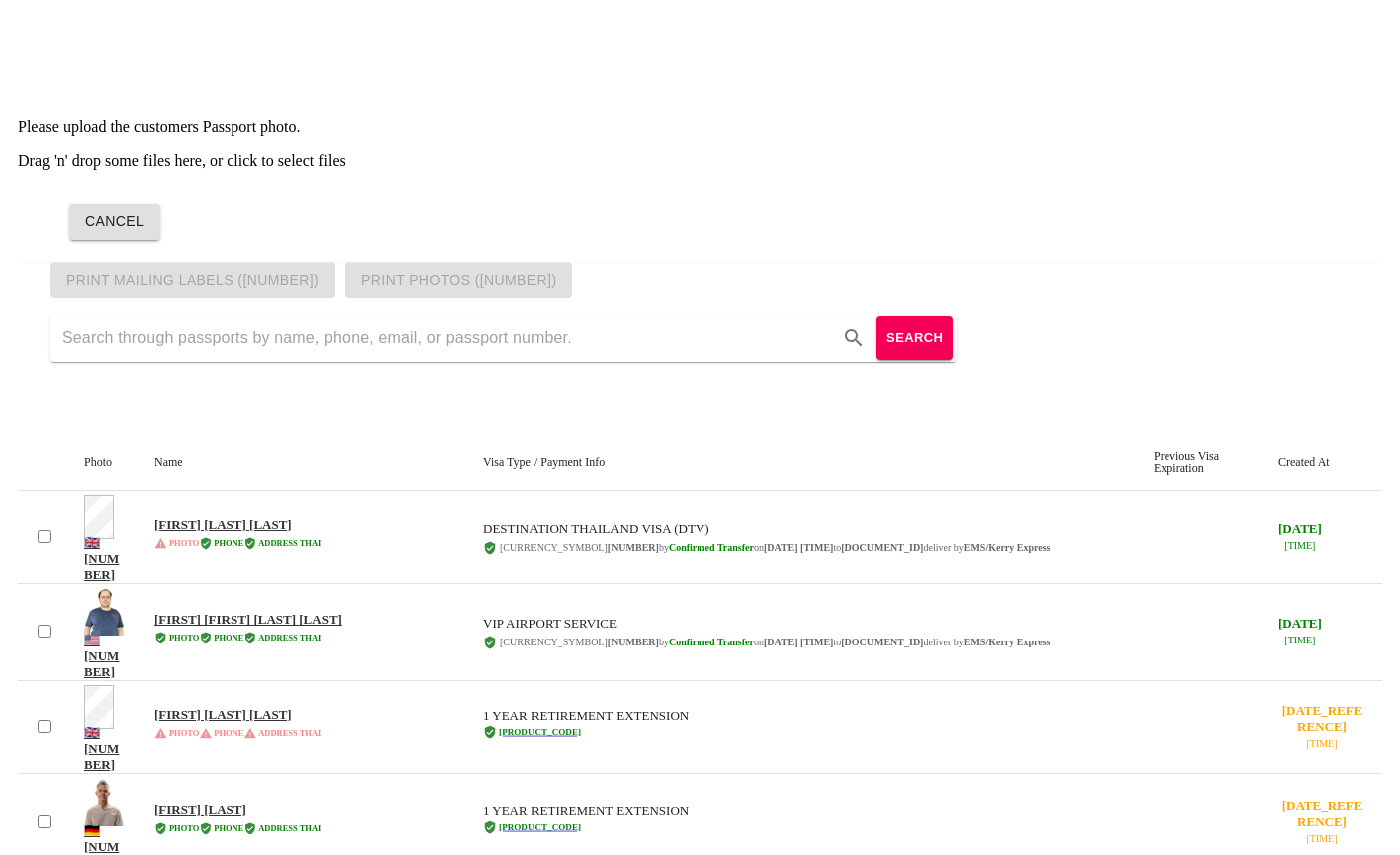 scroll, scrollTop: 0, scrollLeft: 0, axis: both 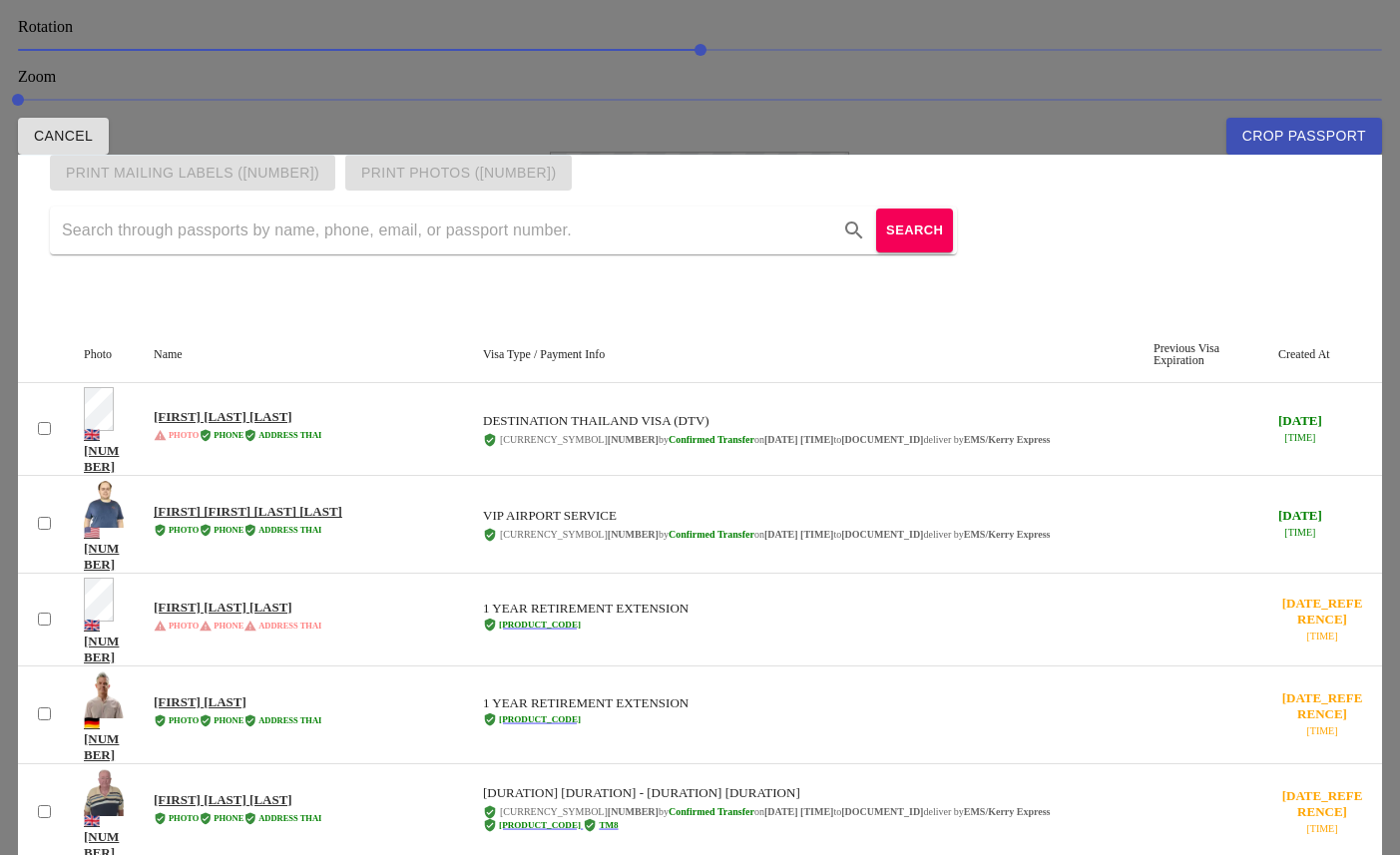 drag, startPoint x: 647, startPoint y: 358, endPoint x: 649, endPoint y: 281, distance: 77.02597 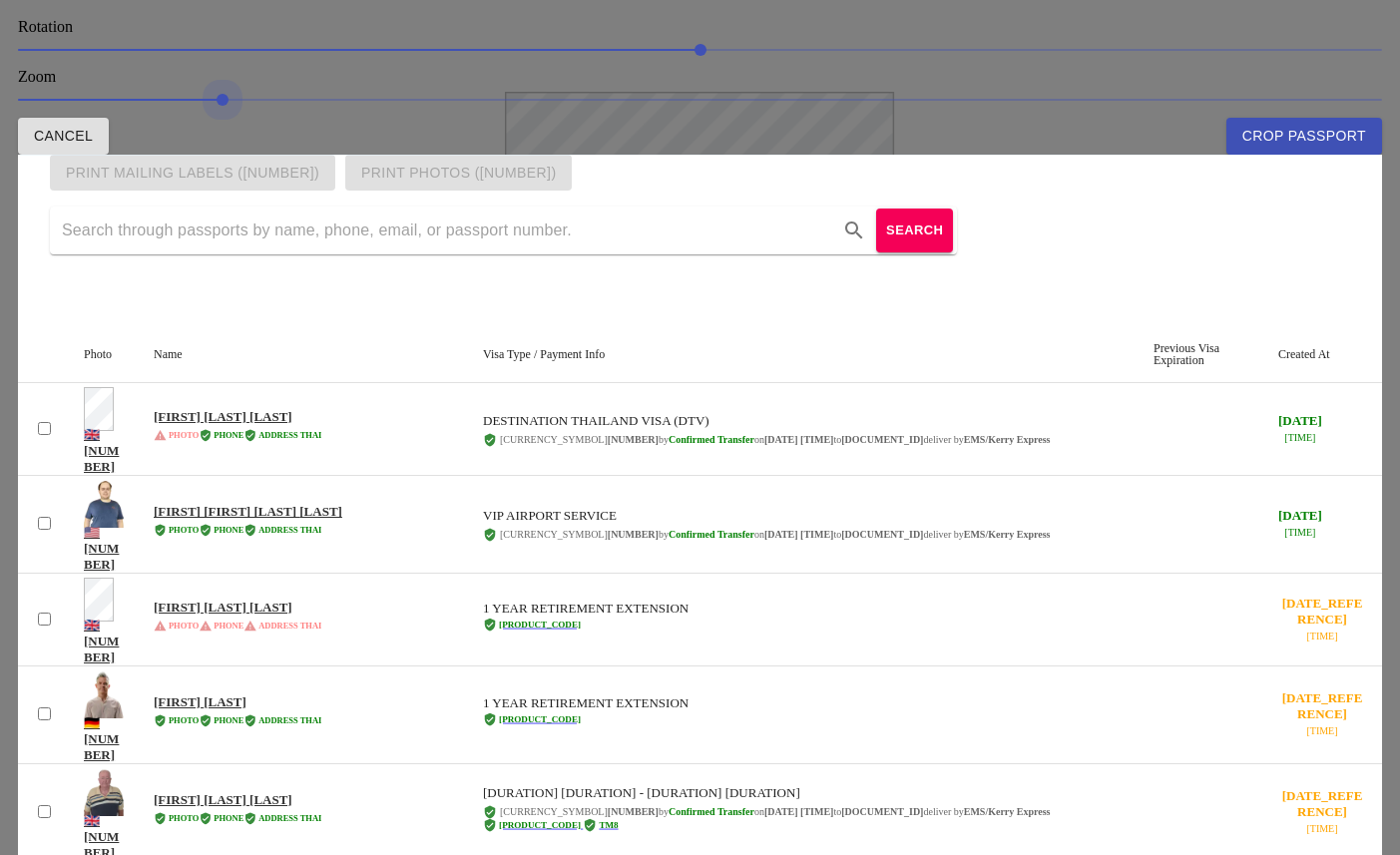click at bounding box center [700, 50] 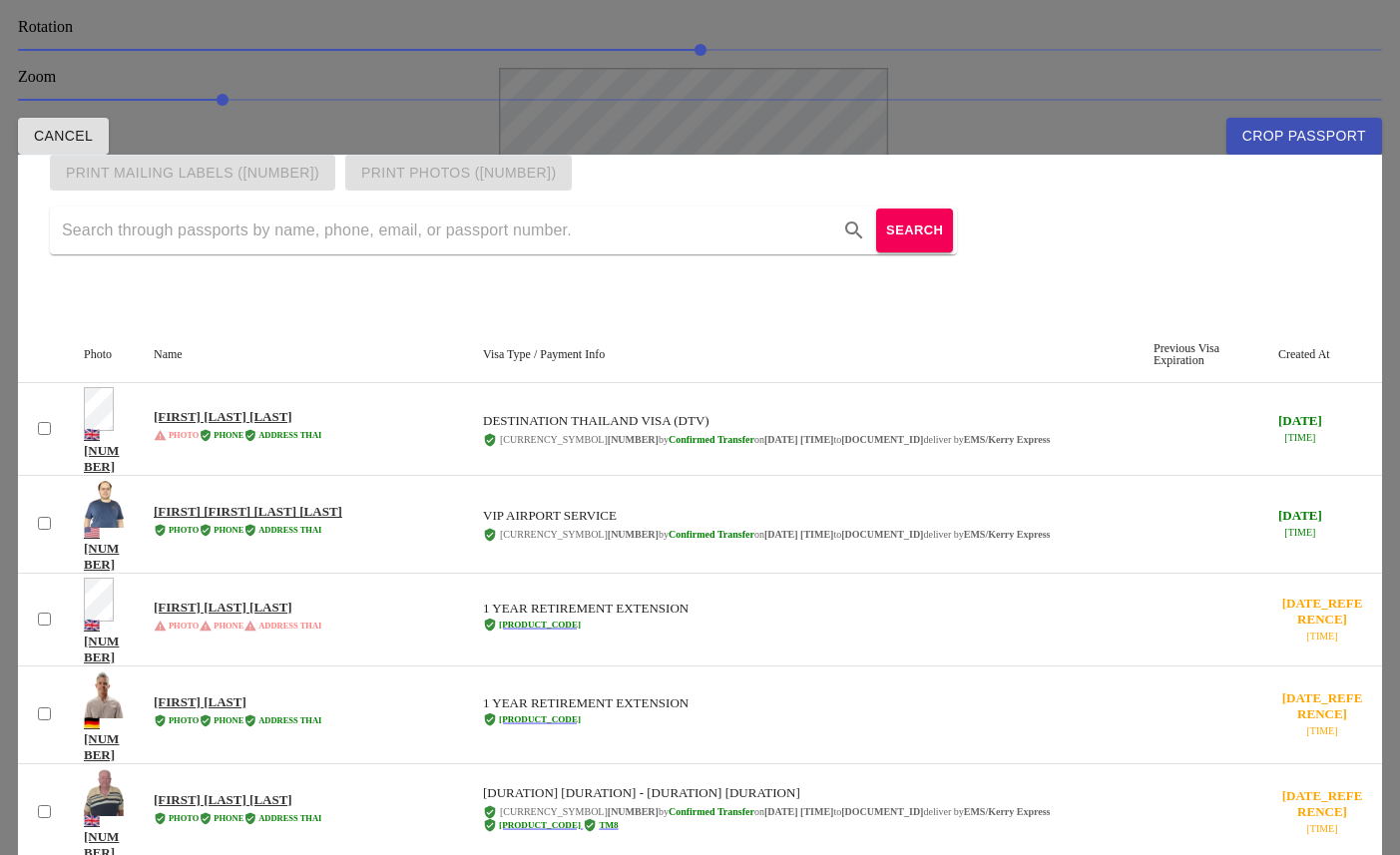 drag, startPoint x: 704, startPoint y: 347, endPoint x: 699, endPoint y: 323, distance: 24.515301 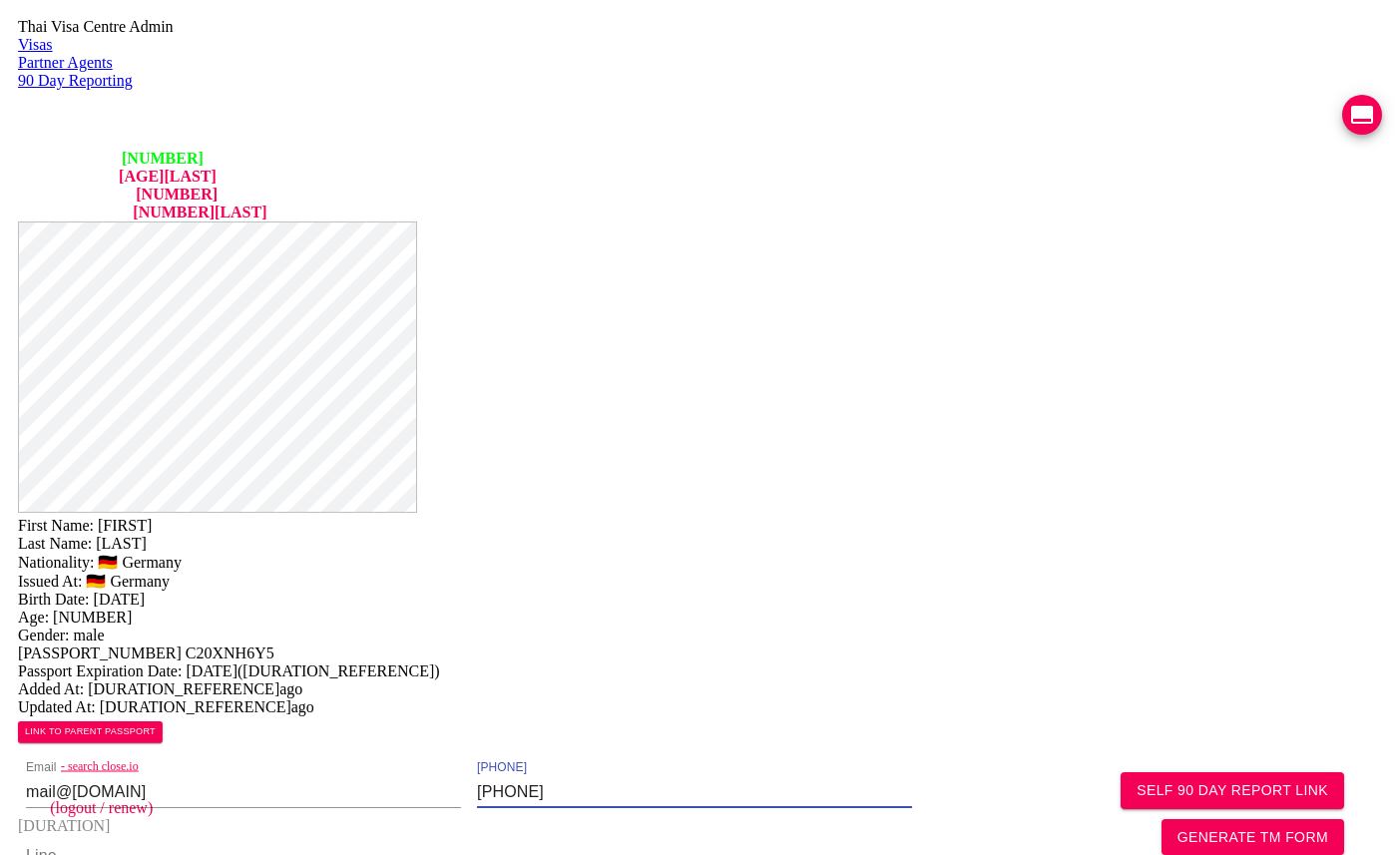 drag, startPoint x: 773, startPoint y: 367, endPoint x: 586, endPoint y: 367, distance: 187 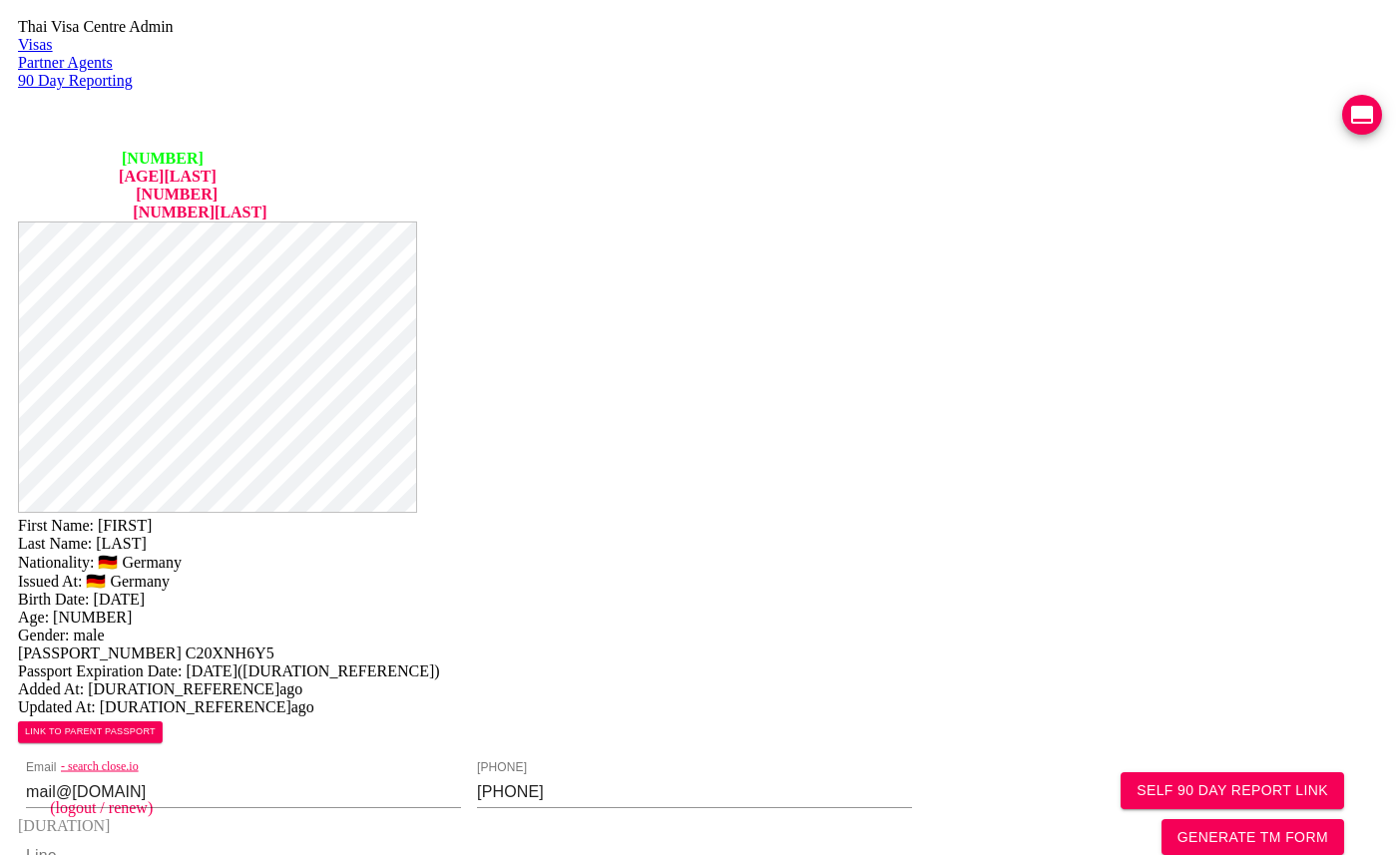scroll, scrollTop: 79, scrollLeft: 0, axis: vertical 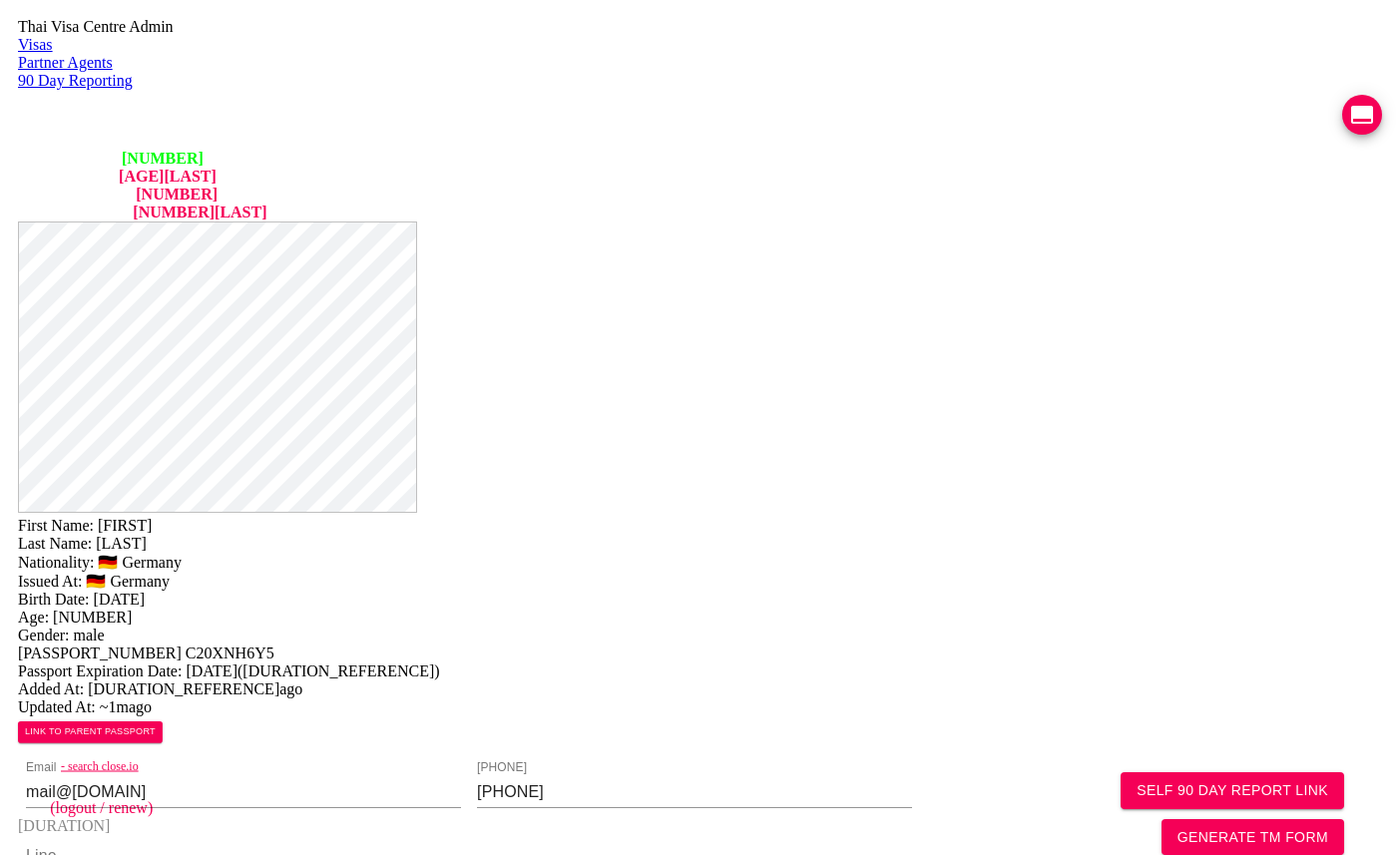 type on "29 ซ.10 ถ.สุขเกษม ต.ป่าตัน อ.เมือง จ.เชียงใหม่ 50300" 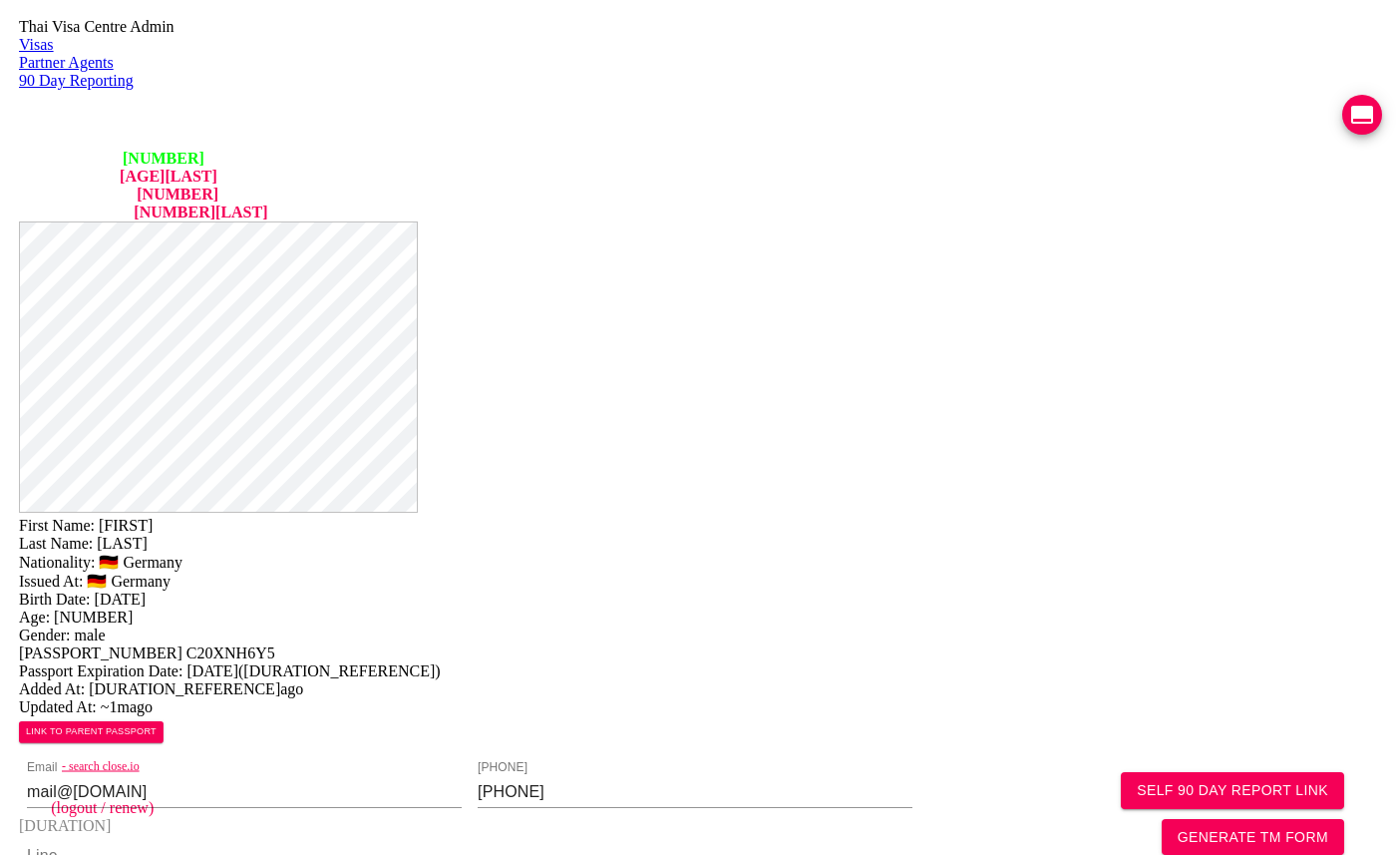 scroll, scrollTop: 0, scrollLeft: 0, axis: both 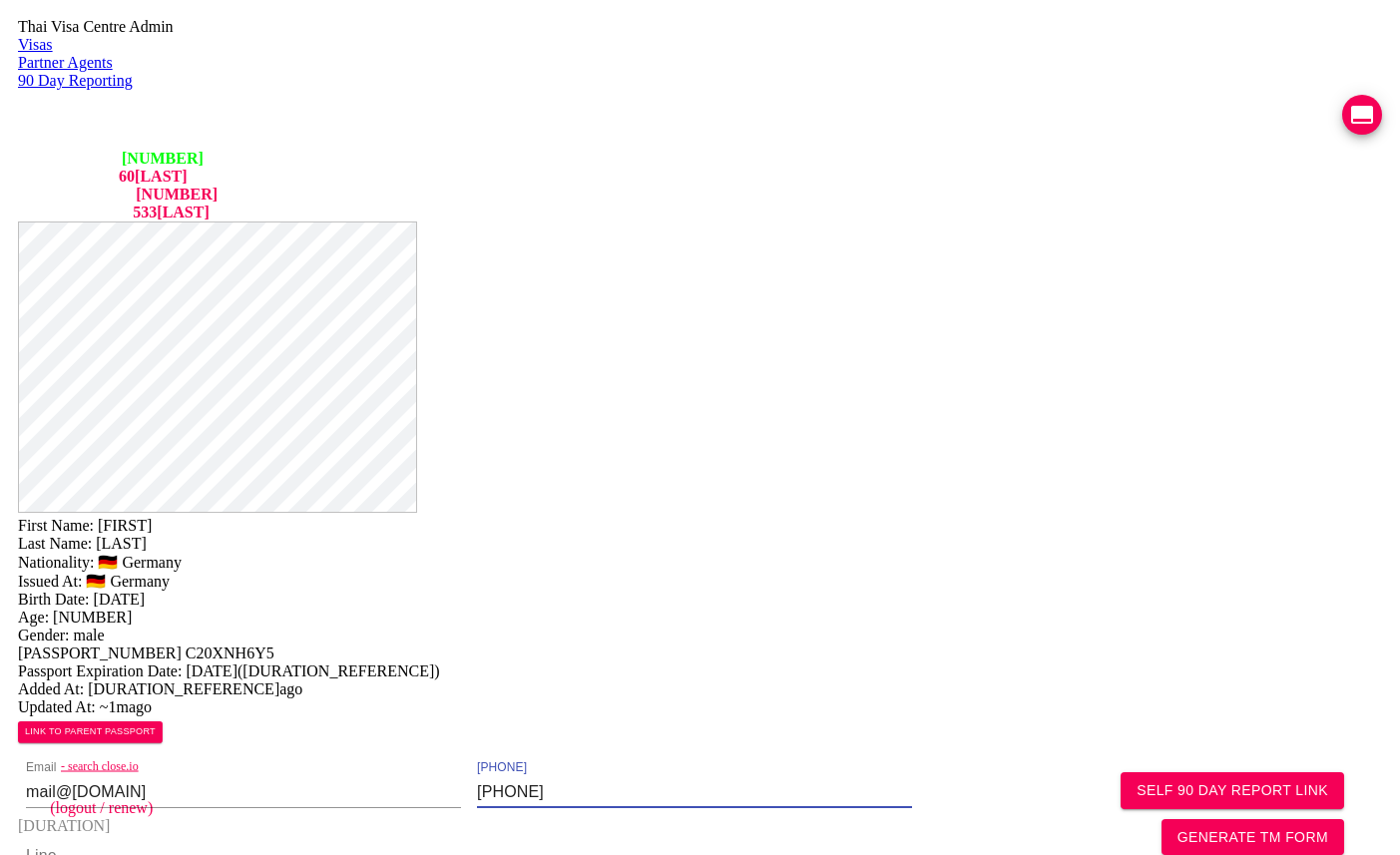 drag, startPoint x: 773, startPoint y: 363, endPoint x: 579, endPoint y: 373, distance: 194.25756 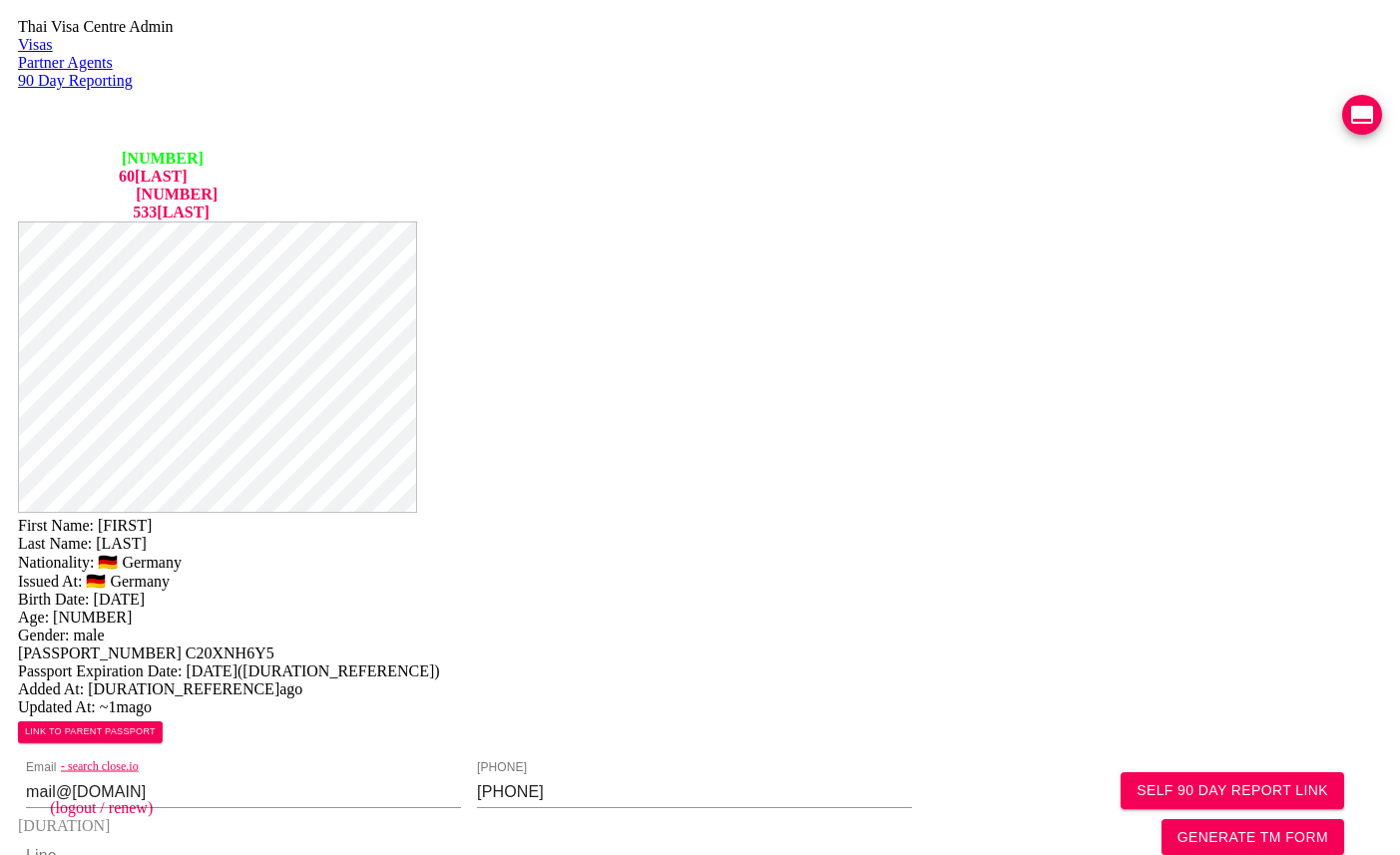 click on "Save Changes" at bounding box center [1157, 1039] 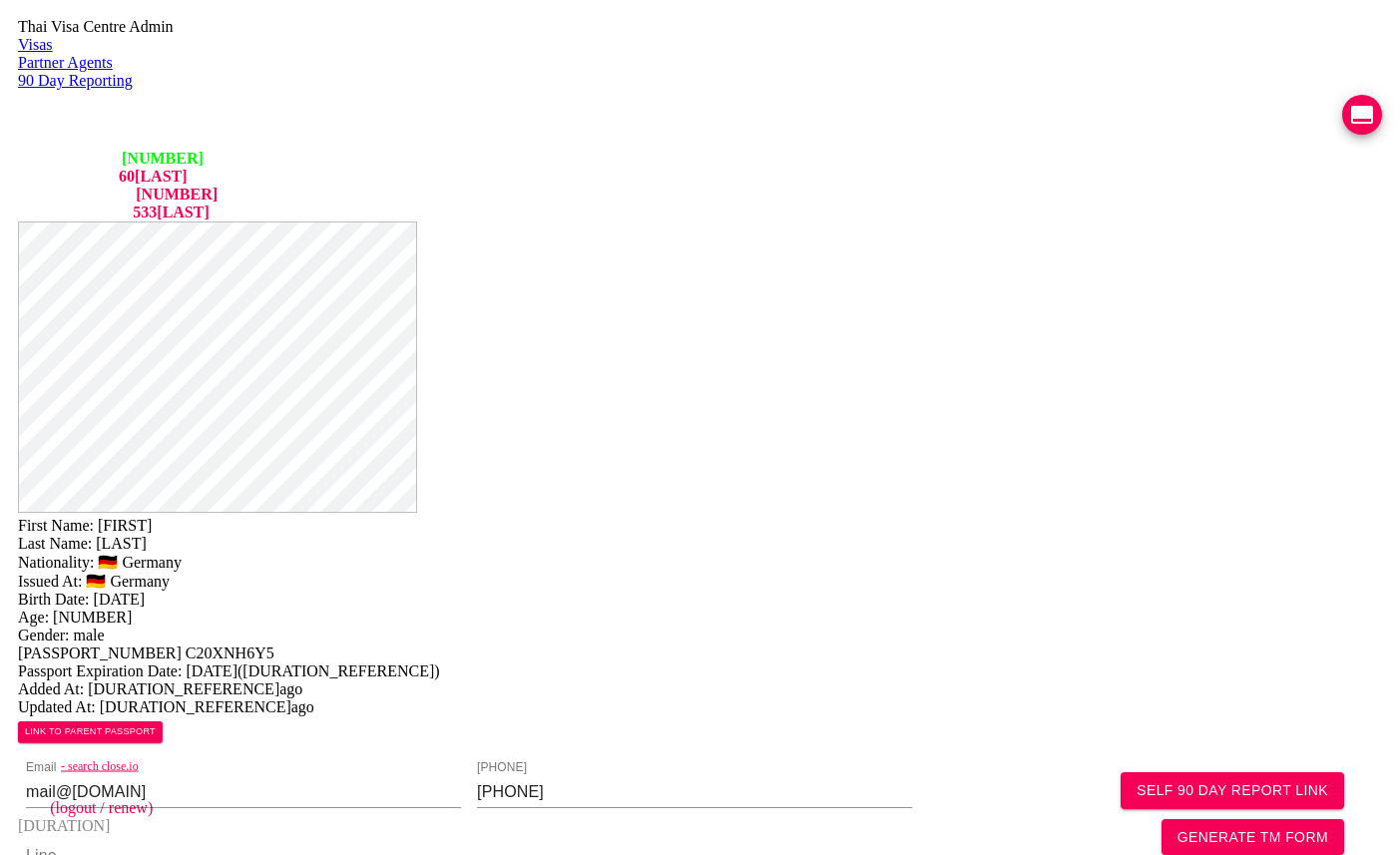drag, startPoint x: 1071, startPoint y: 453, endPoint x: 964, endPoint y: 428, distance: 109.88175 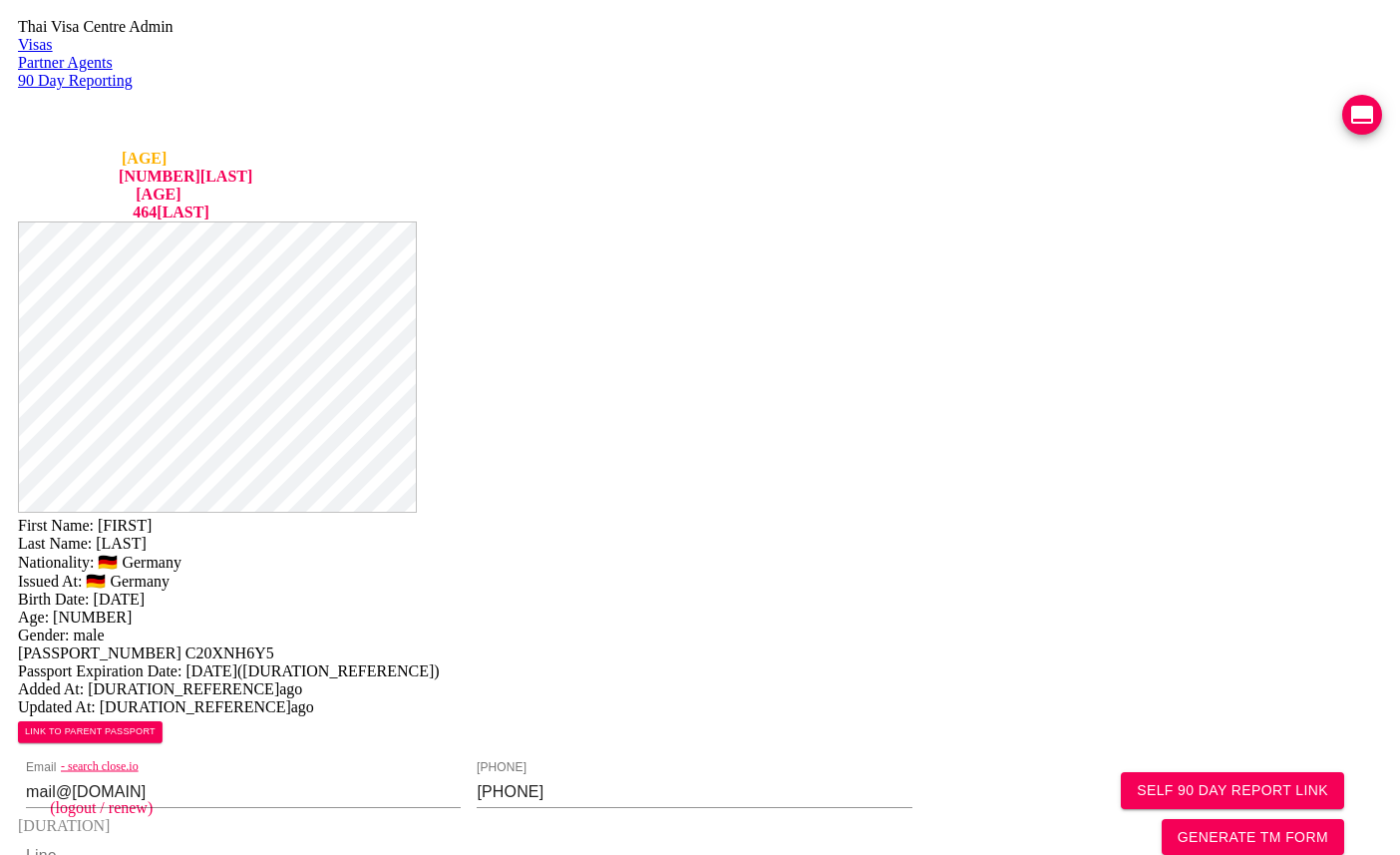 click on "[PRODUCT]" at bounding box center (700, 45) 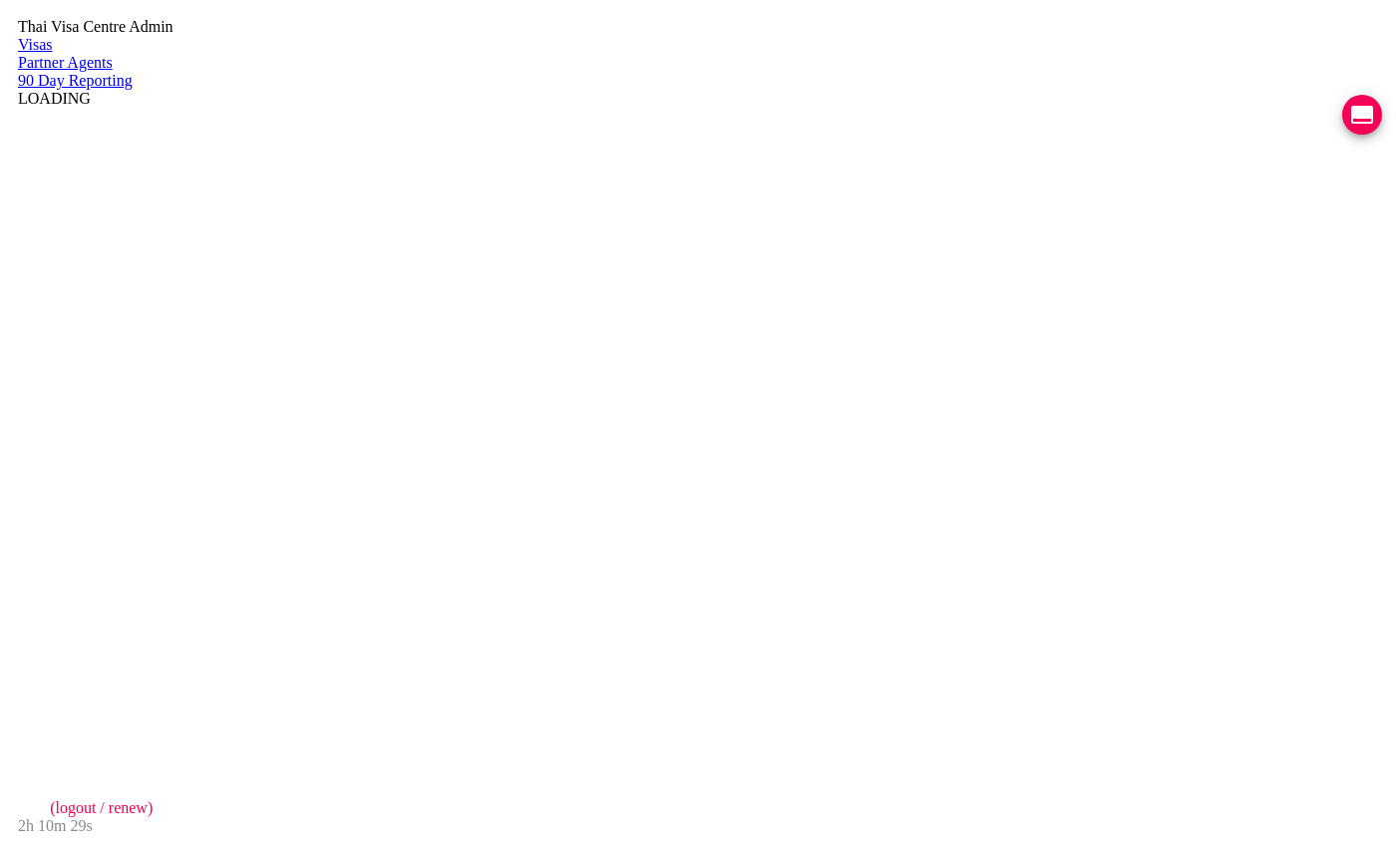 scroll, scrollTop: 0, scrollLeft: 0, axis: both 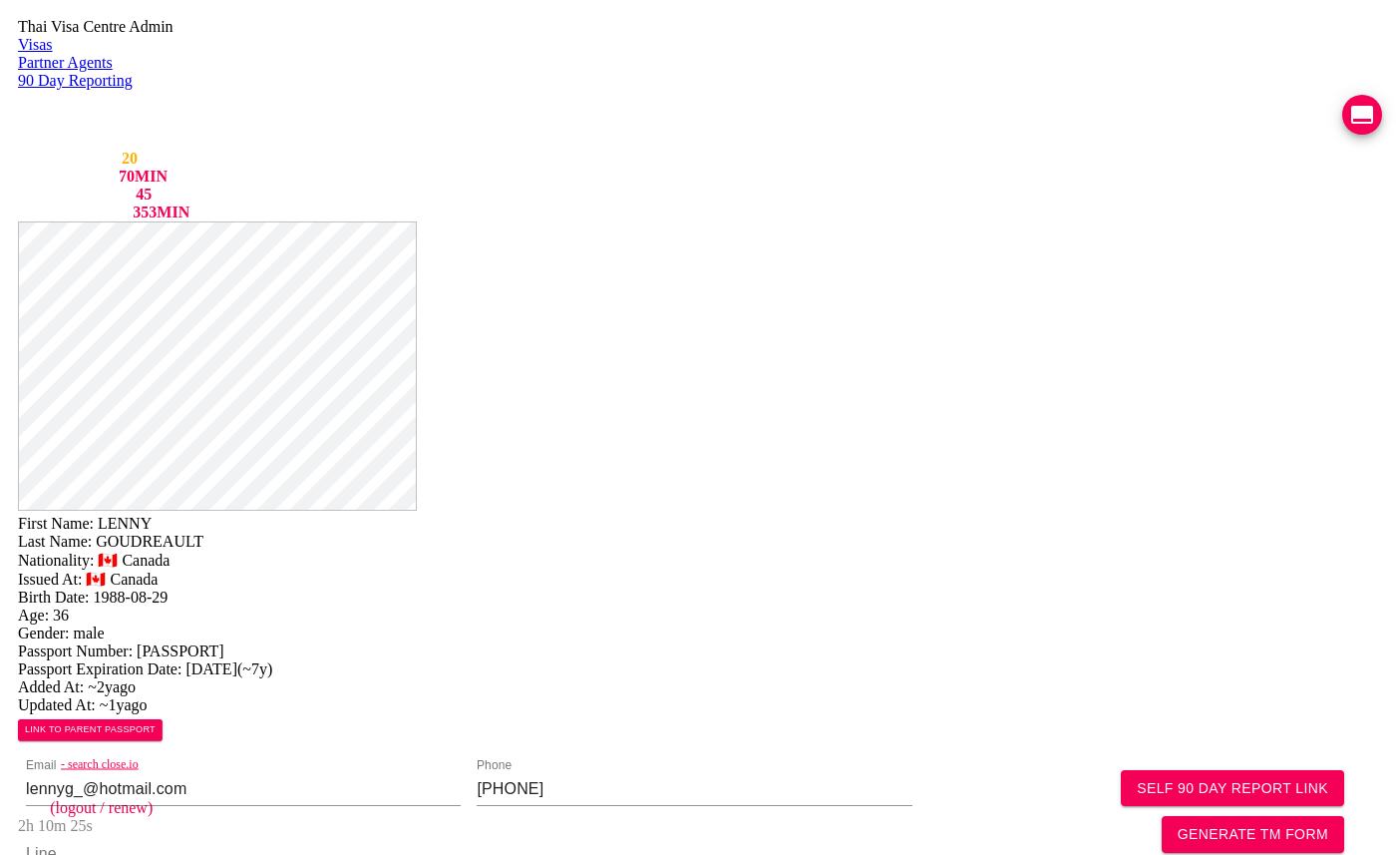 click on "VIEW TIMELINE" at bounding box center (153, 1627) 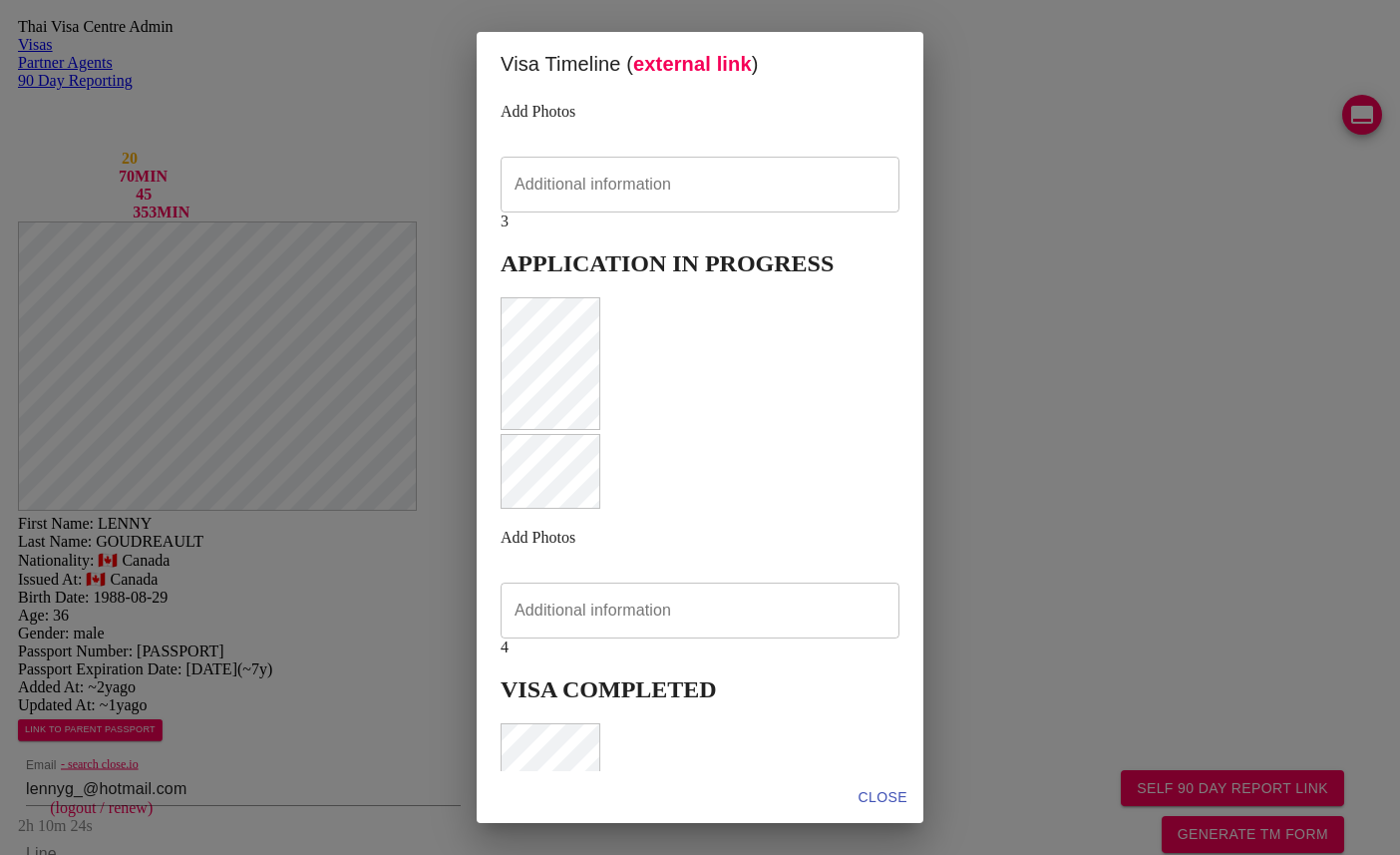 scroll, scrollTop: 914, scrollLeft: 0, axis: vertical 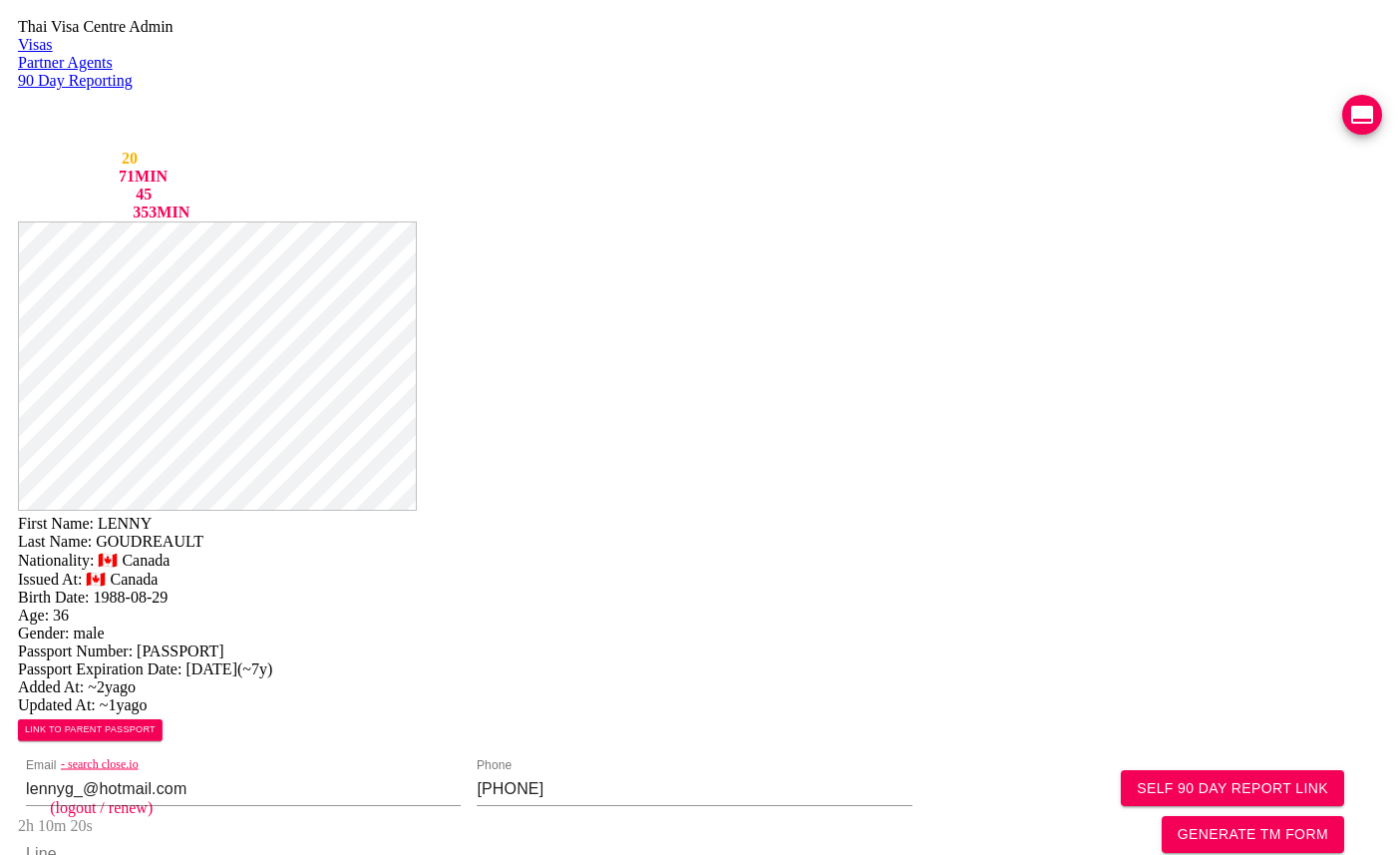 click on "VIEW TIMELINE" at bounding box center (153, 1738) 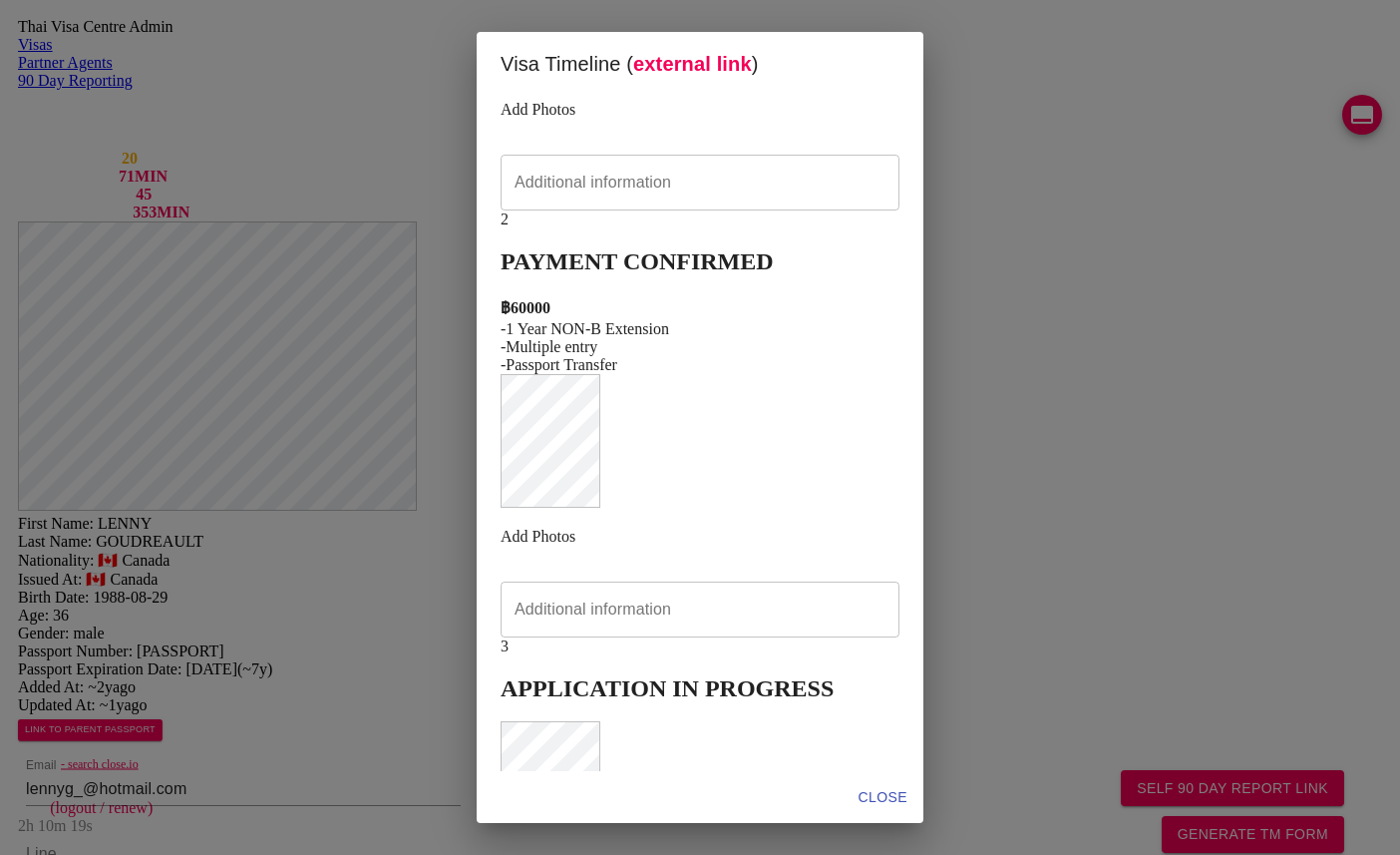 scroll, scrollTop: 792, scrollLeft: 0, axis: vertical 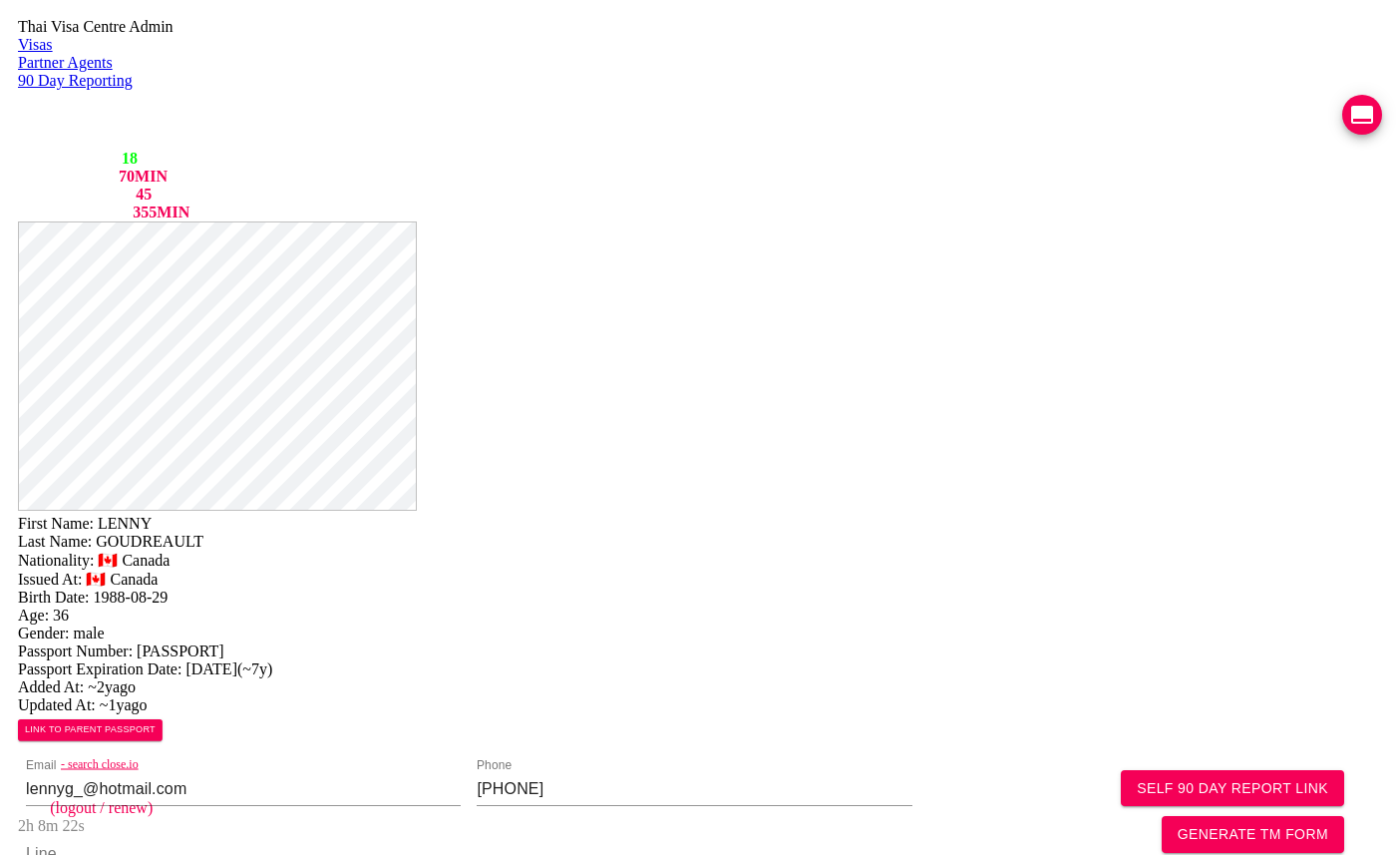 click on "COMPLETED" at bounding box center (126, 2708) 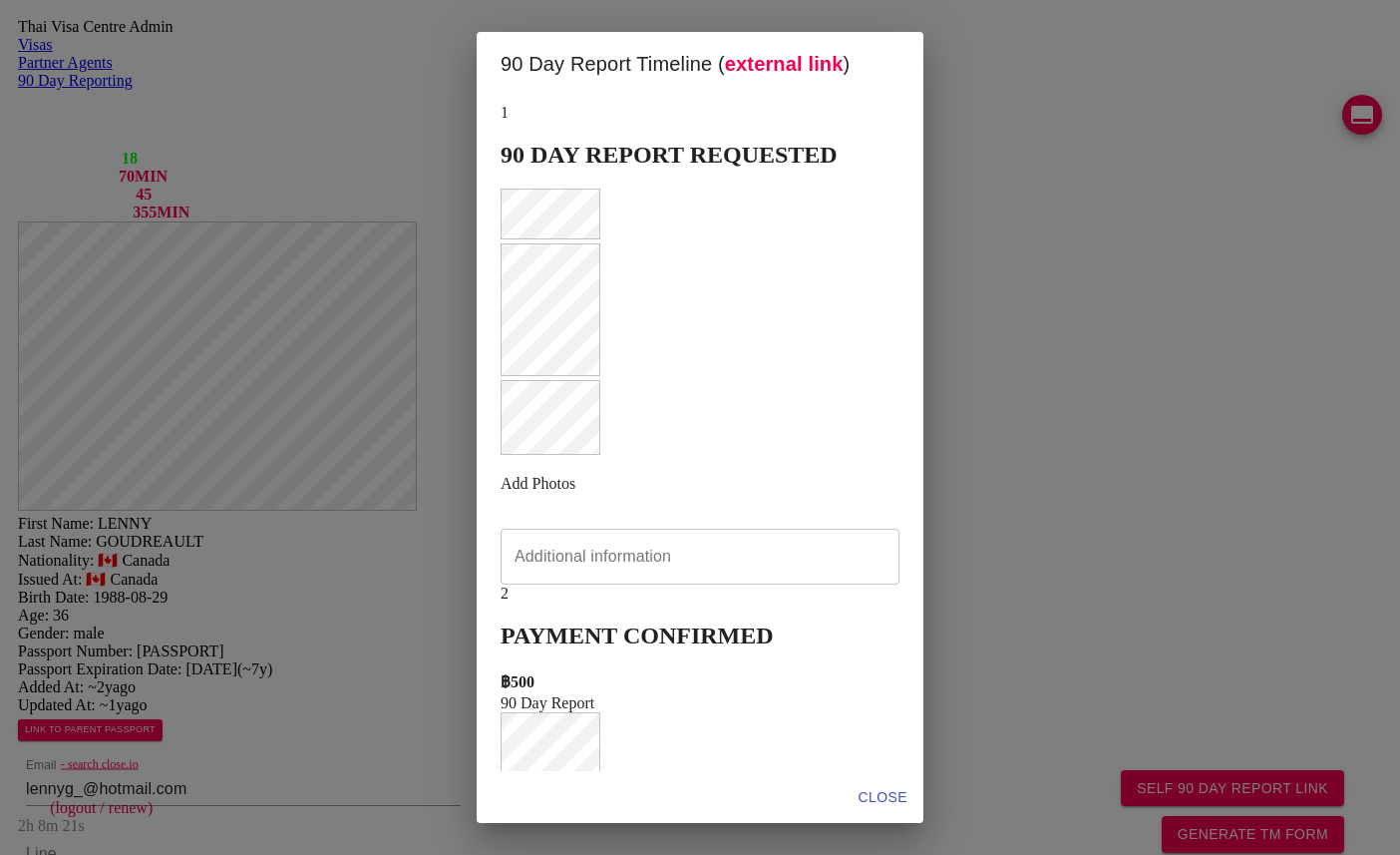 scroll, scrollTop: 4, scrollLeft: 0, axis: vertical 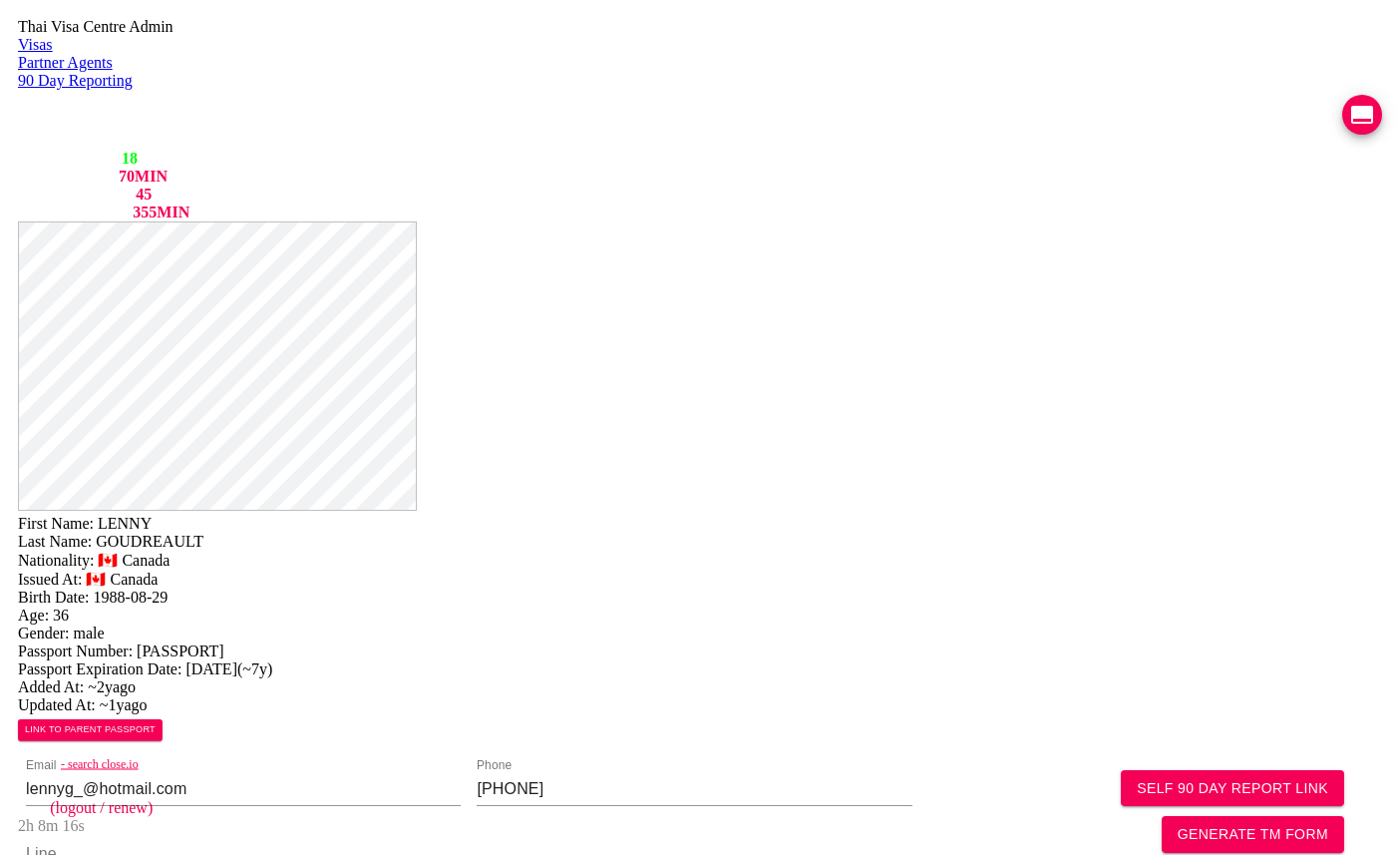 click on "VIEW TIMELINE" at bounding box center [153, 1627] 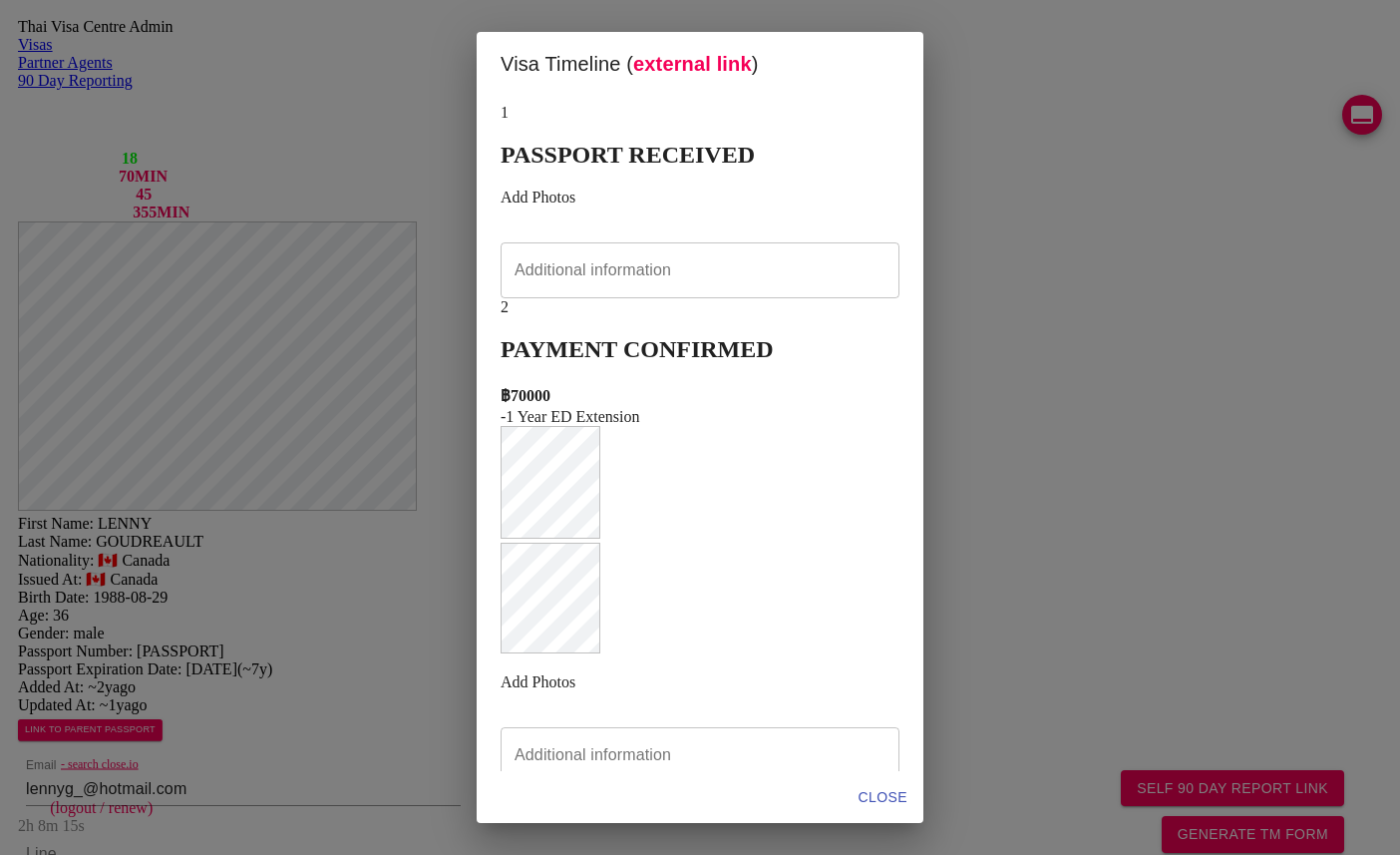 scroll, scrollTop: 653, scrollLeft: 0, axis: vertical 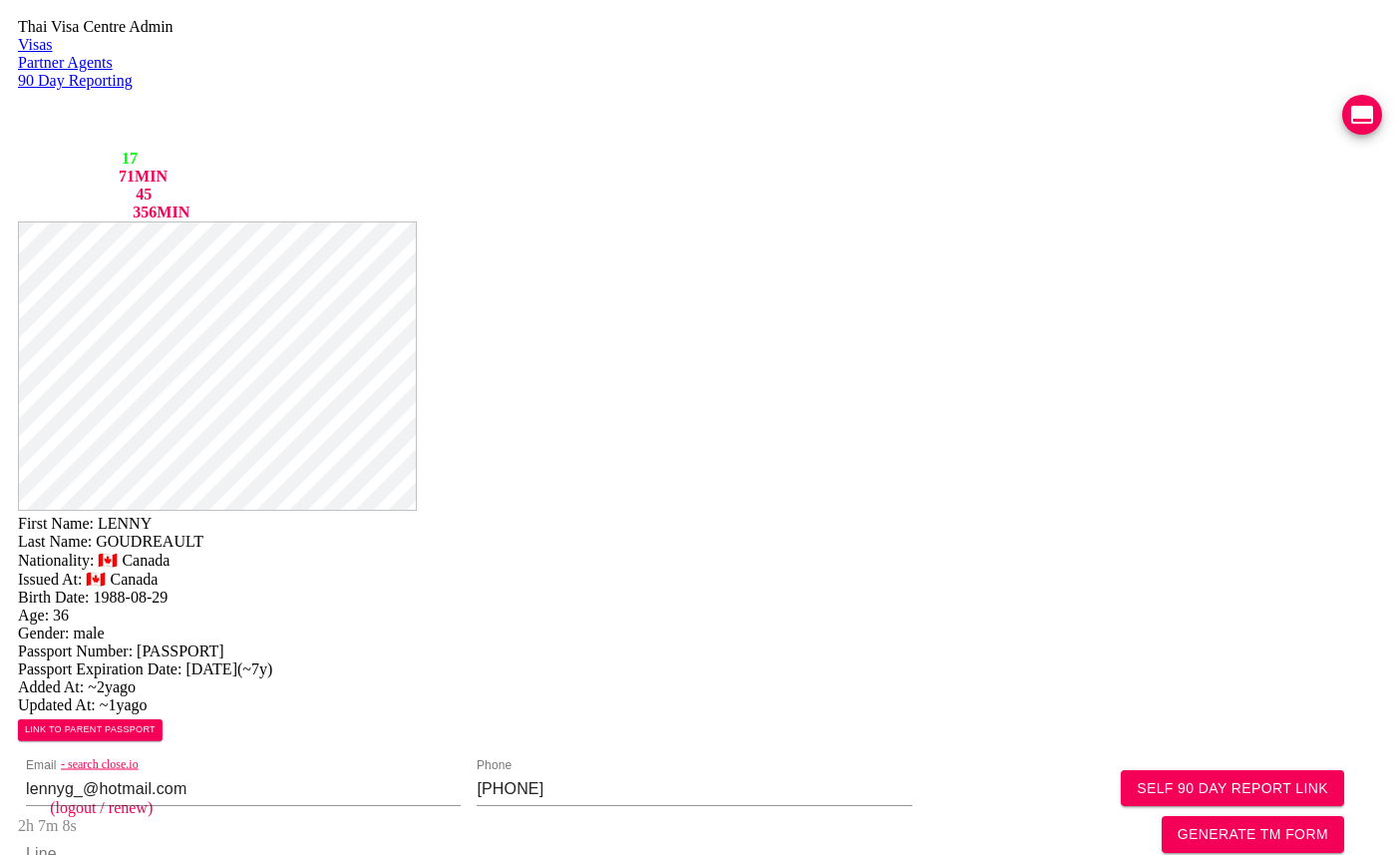 click on "COMPLETED" at bounding box center (126, 2034) 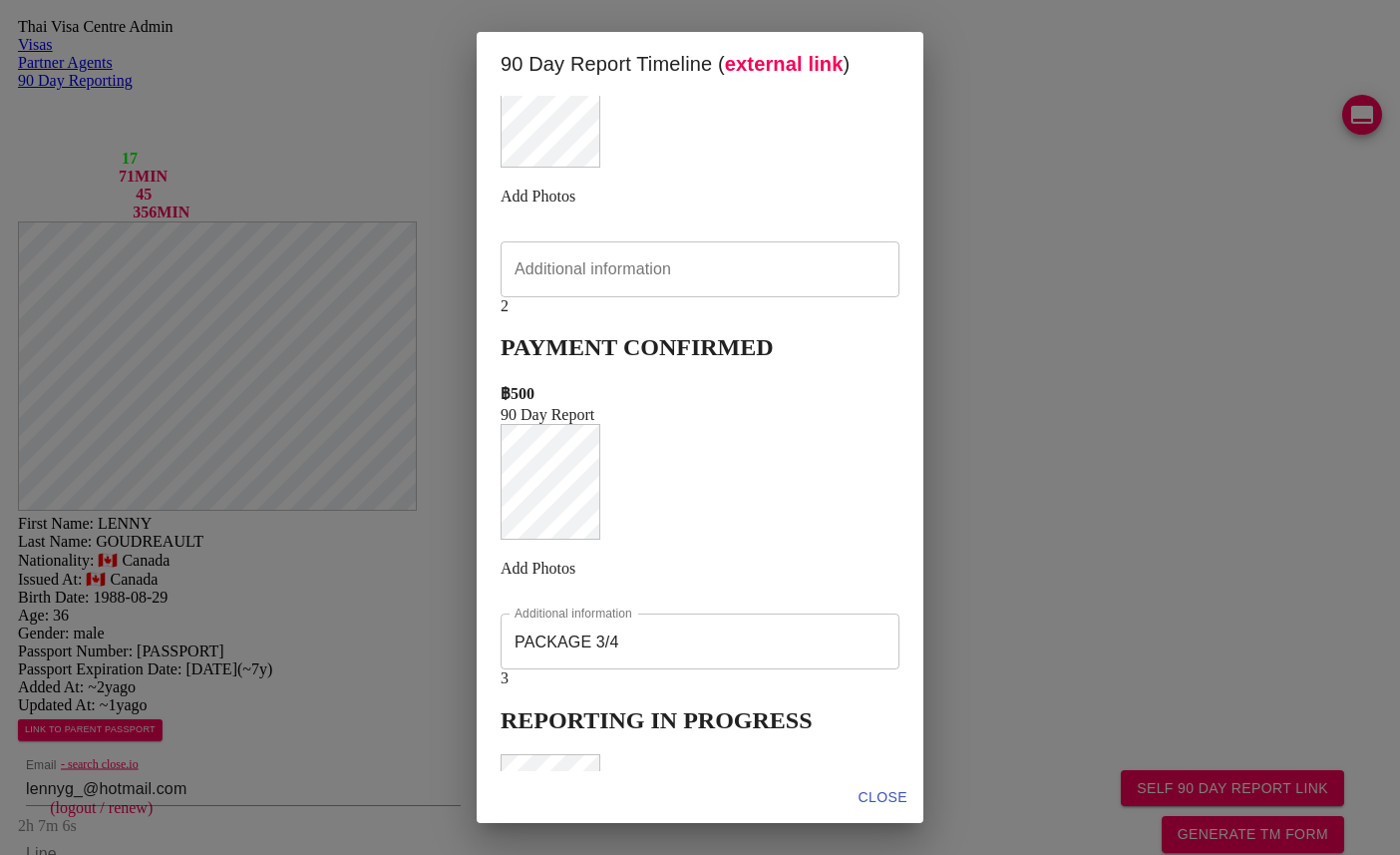 scroll, scrollTop: 0, scrollLeft: 0, axis: both 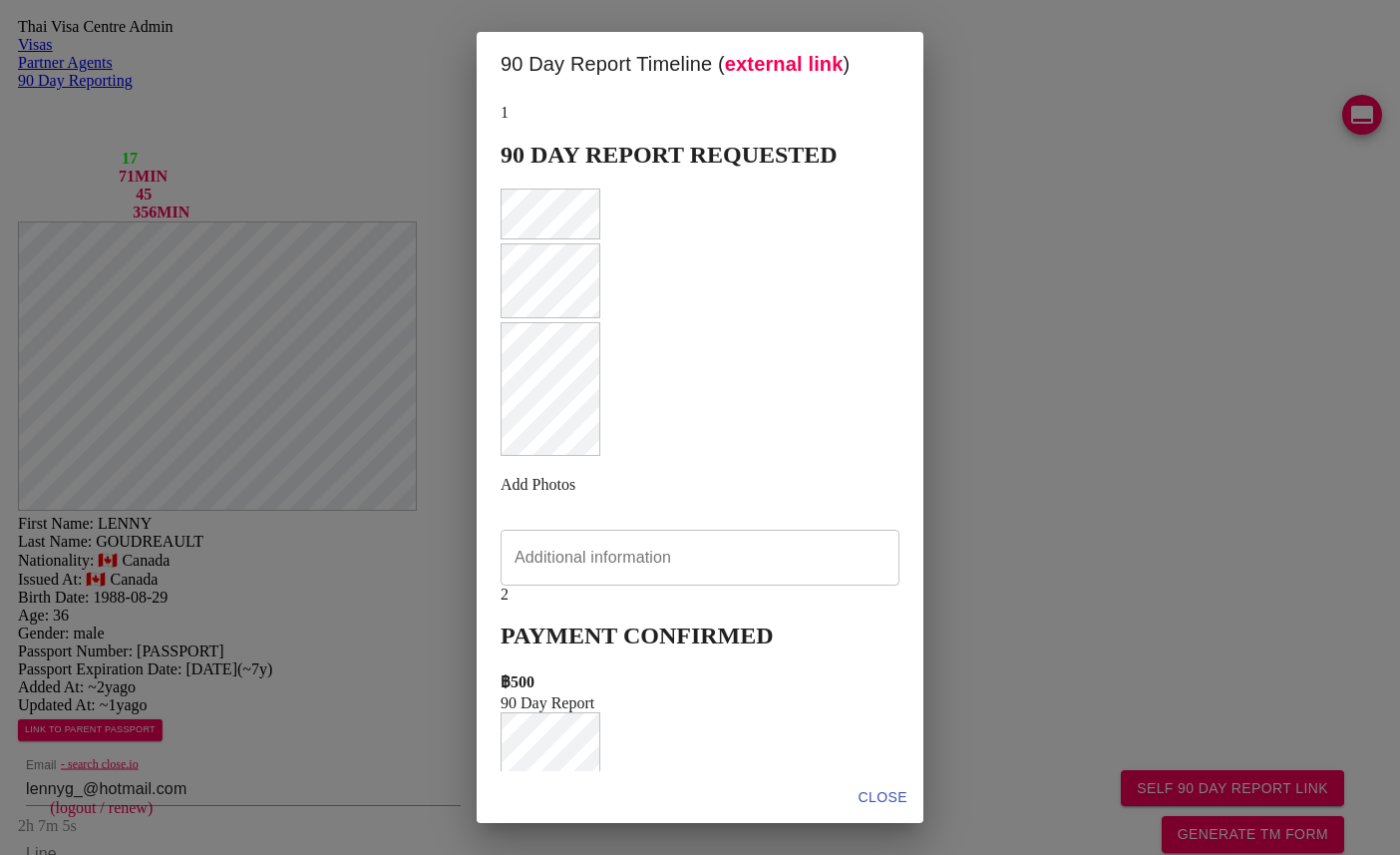 click at bounding box center [700, 390] 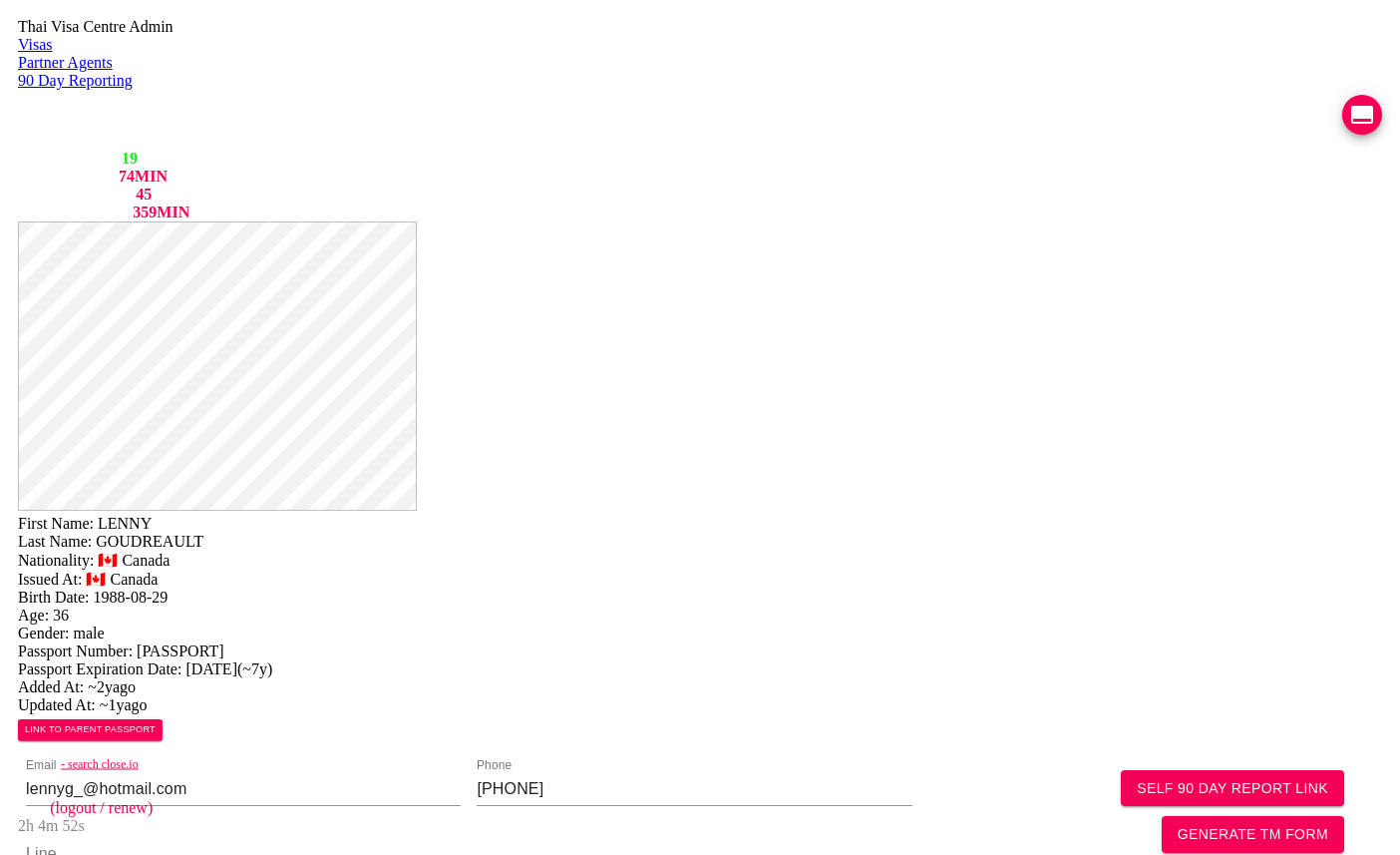 scroll, scrollTop: 848, scrollLeft: 0, axis: vertical 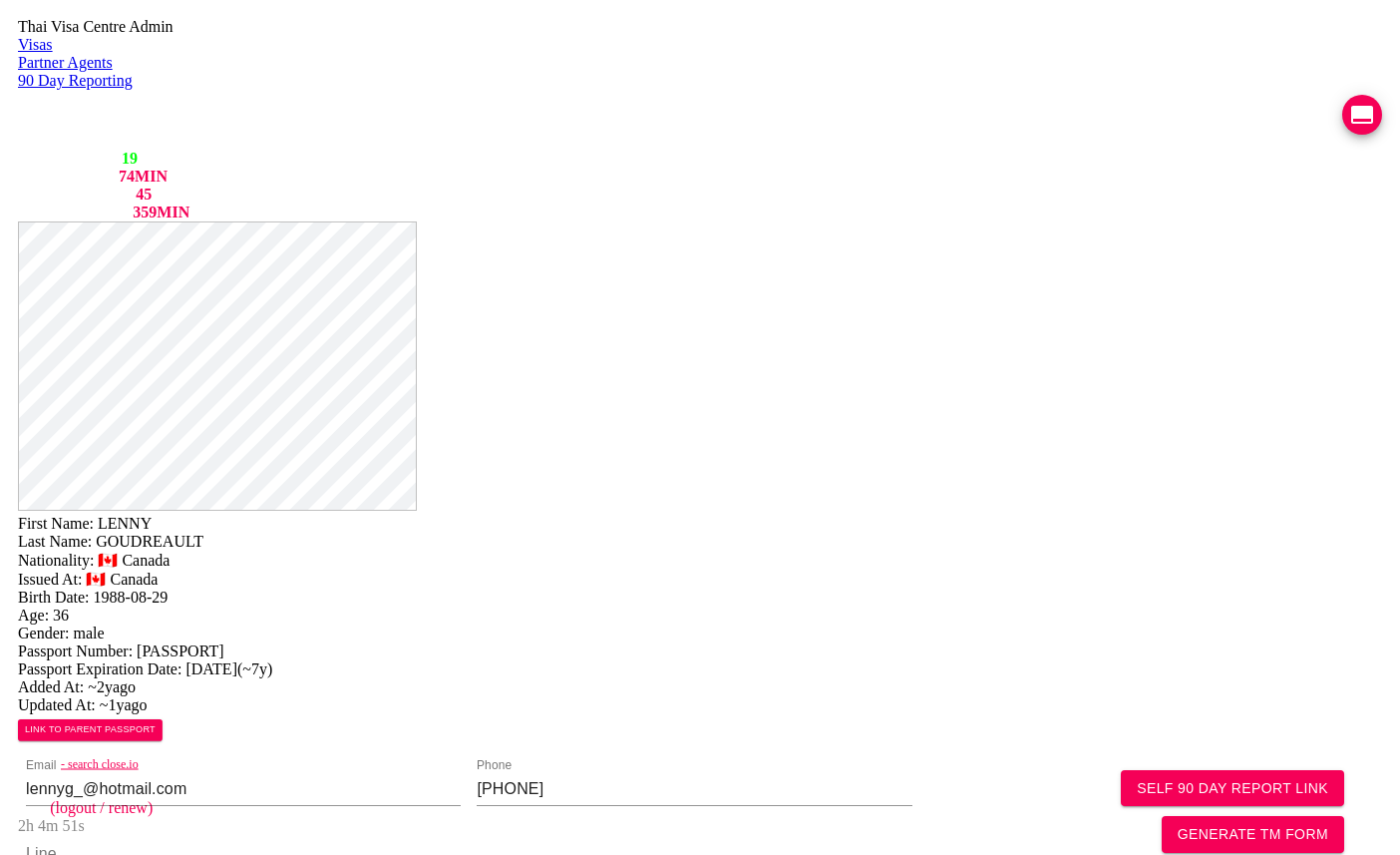 click on "( 5 )  PASSPORT READY FOR RETURN VIEW TIMELINE created  27-06-2024 issued  16-07-2024 expires  15-07-2025" at bounding box center [153, 1630] 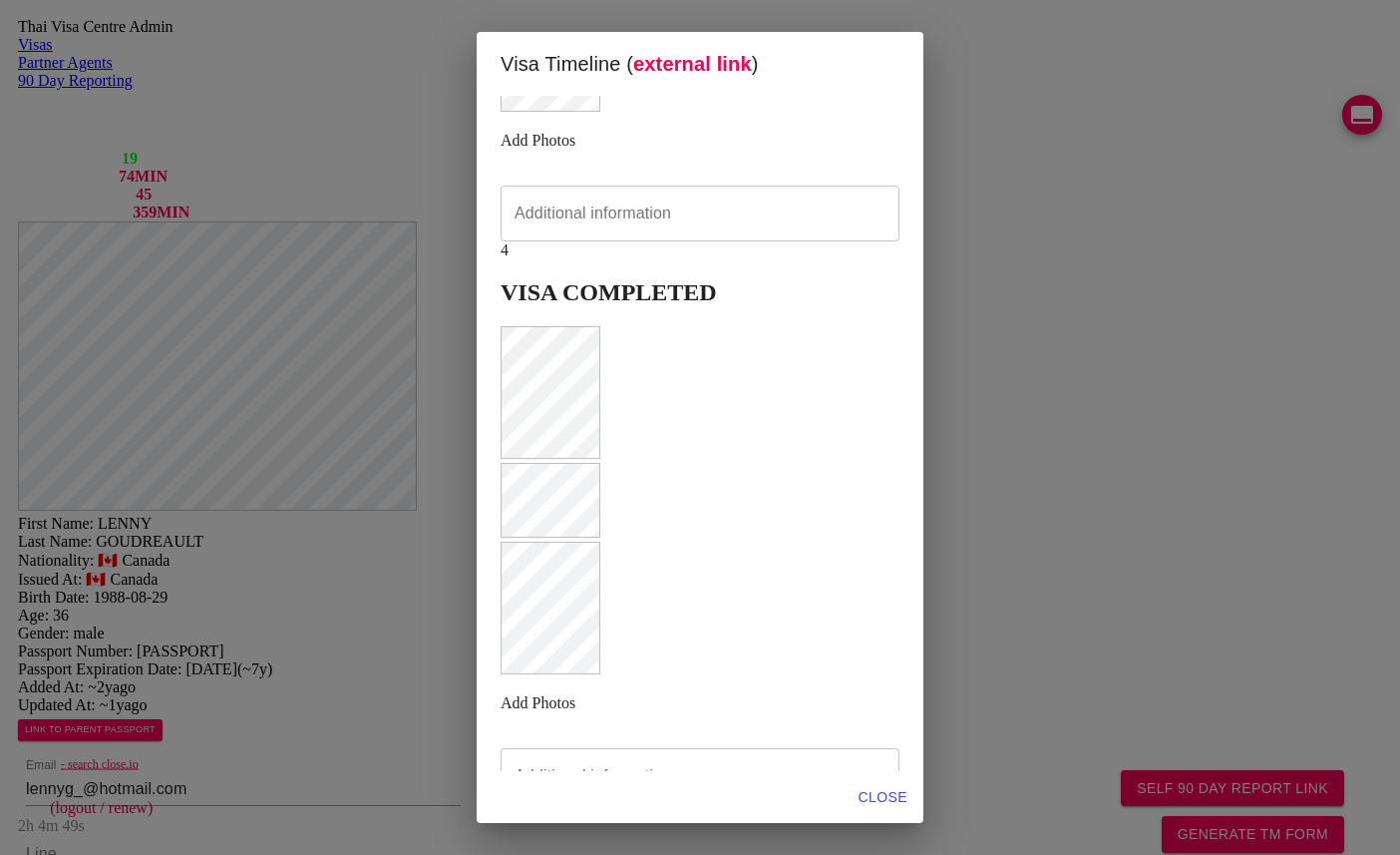 scroll, scrollTop: 970, scrollLeft: 0, axis: vertical 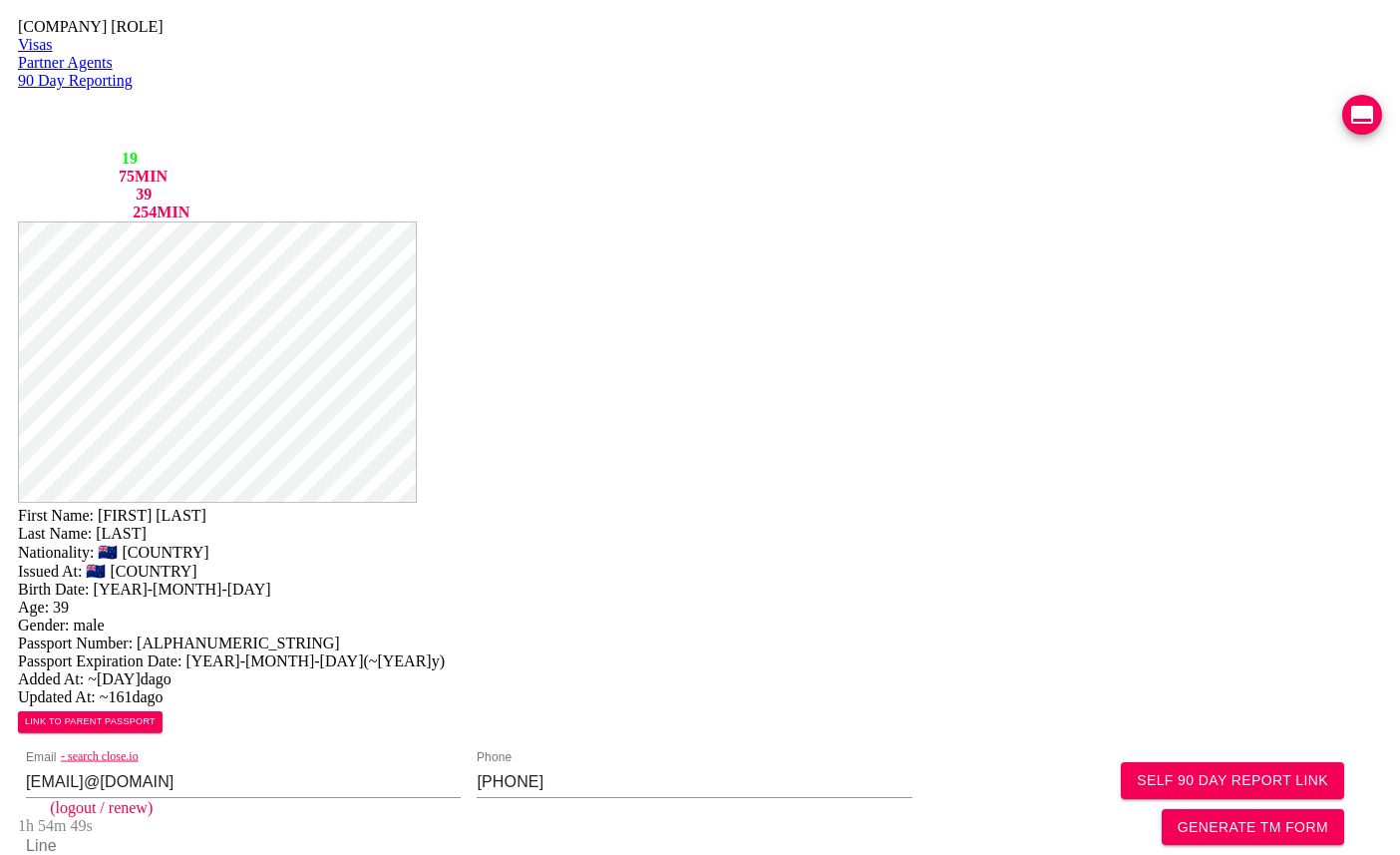 click on "COMPLETED" at bounding box center (126, 1836) 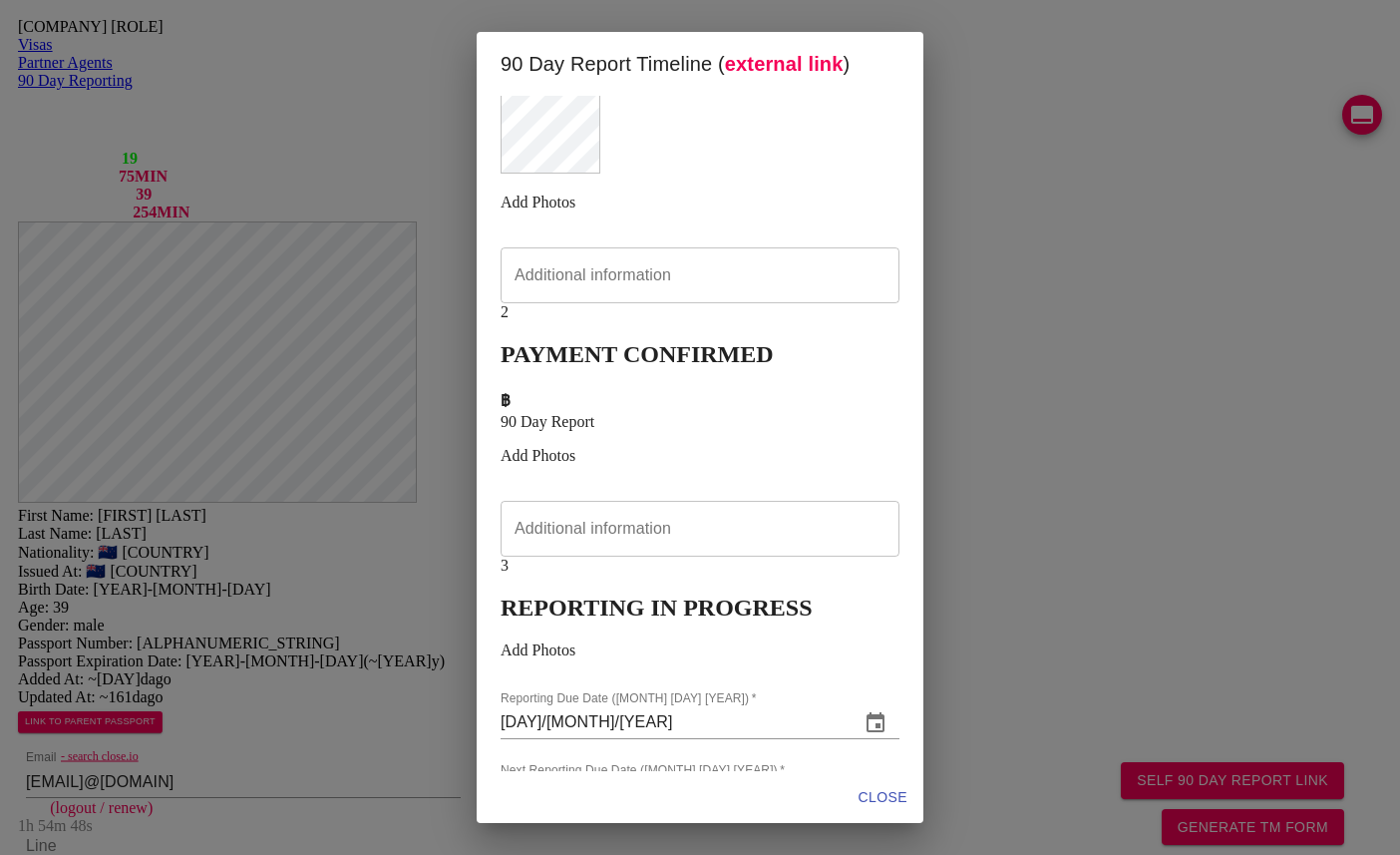 scroll, scrollTop: 150, scrollLeft: 0, axis: vertical 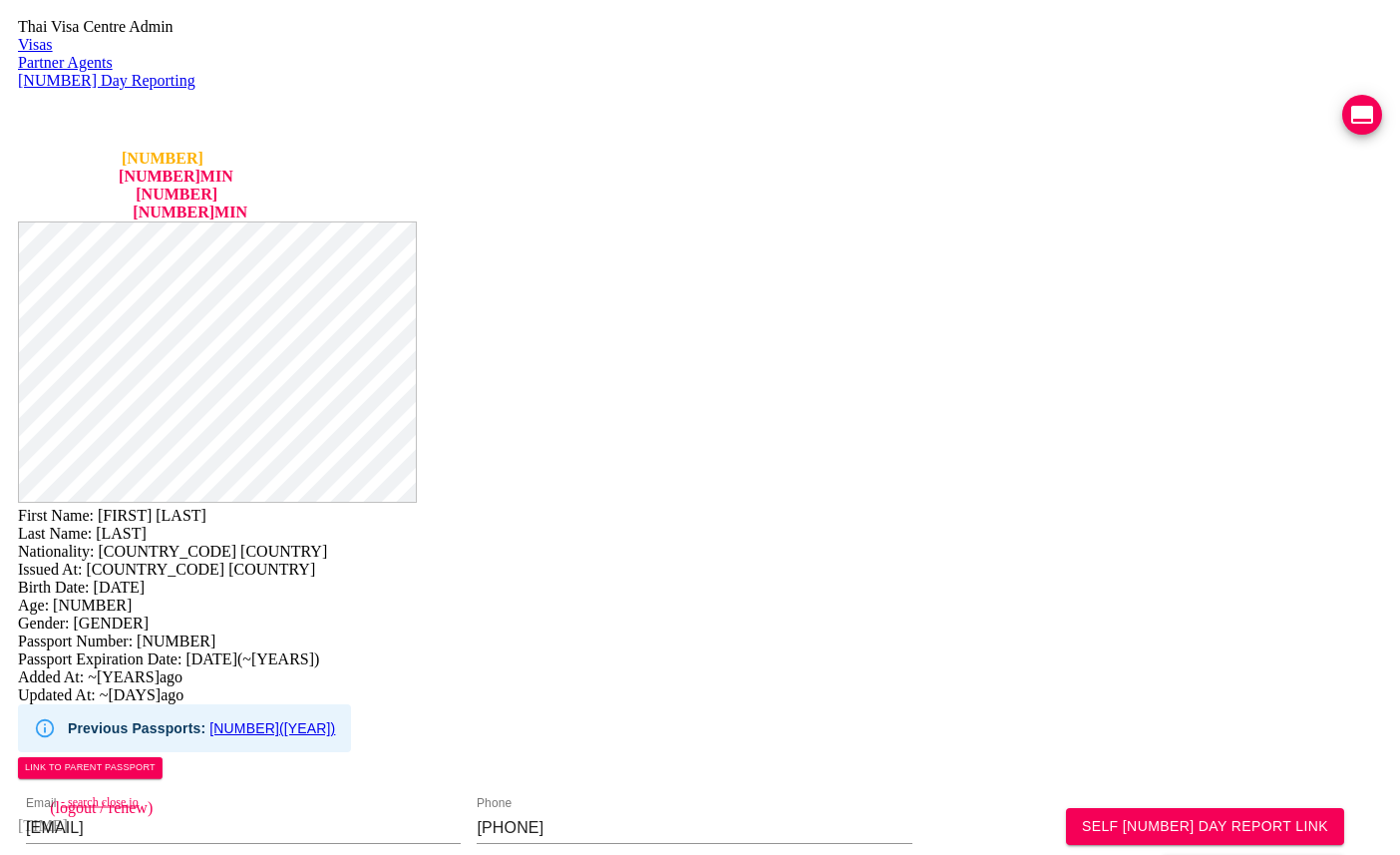click on "Uploaded photos ( [NUMBER] images)" at bounding box center (700, 1451) 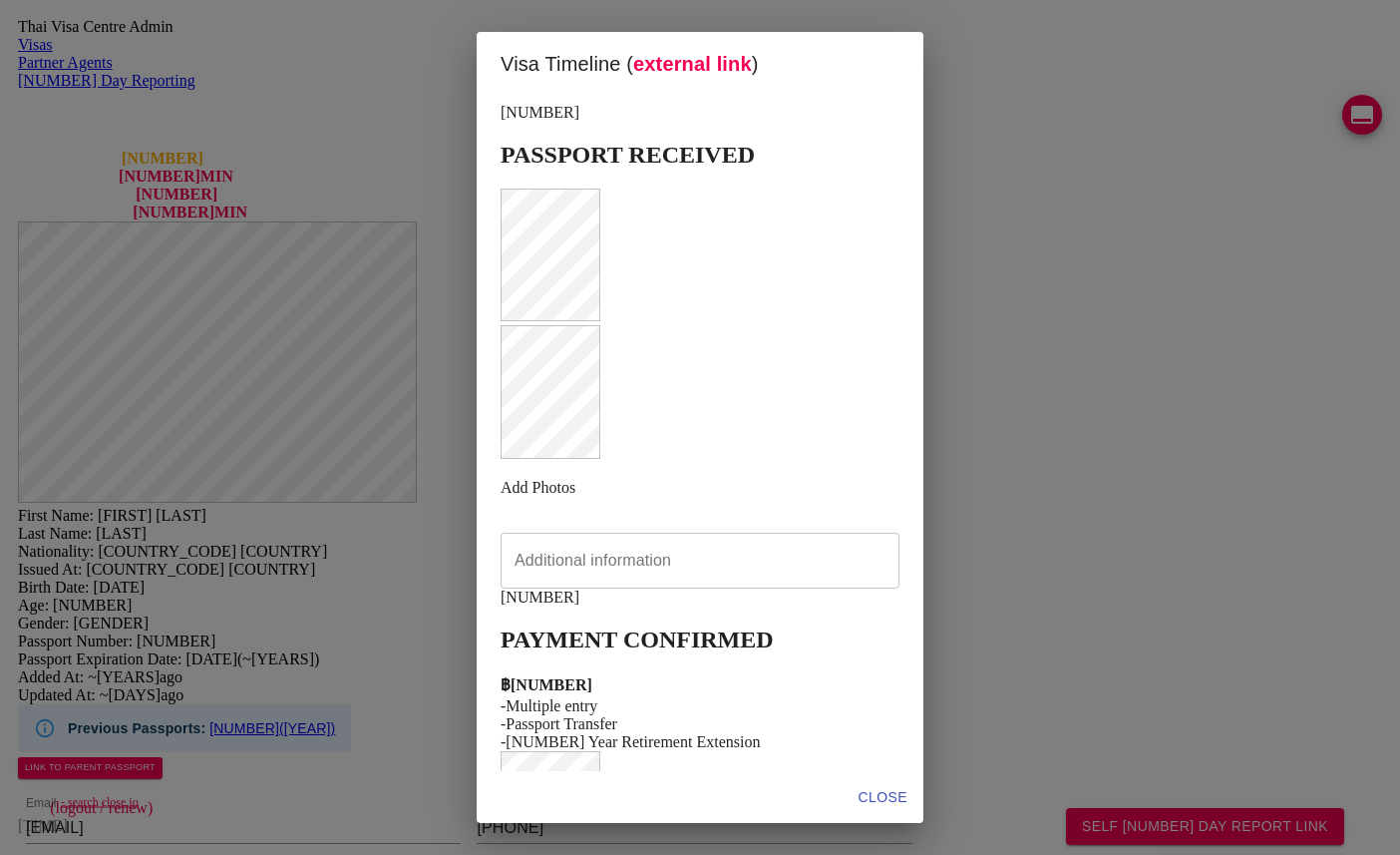 scroll, scrollTop: 665, scrollLeft: 0, axis: vertical 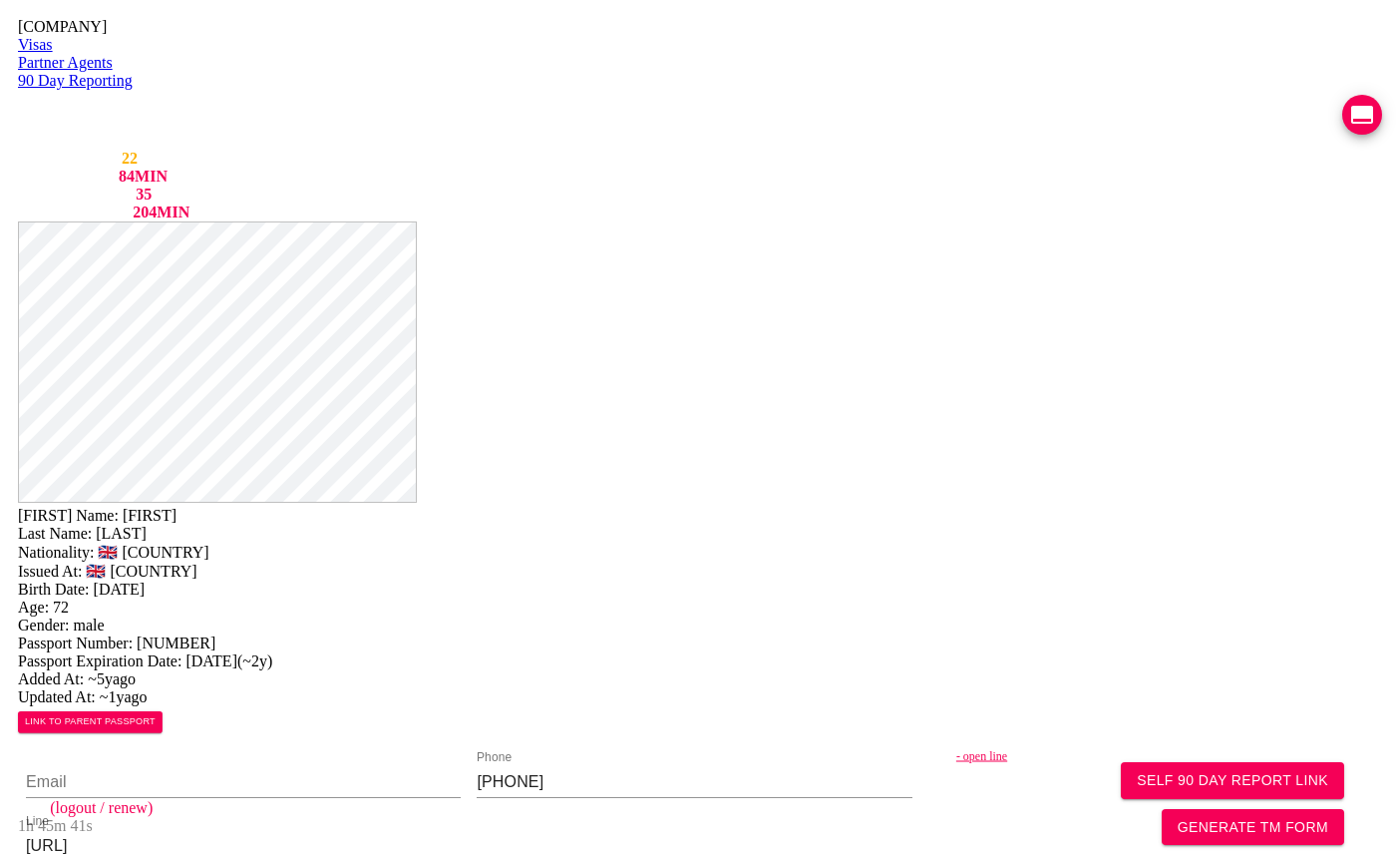 click on "VIEW TIMELINE" at bounding box center [153, 2143] 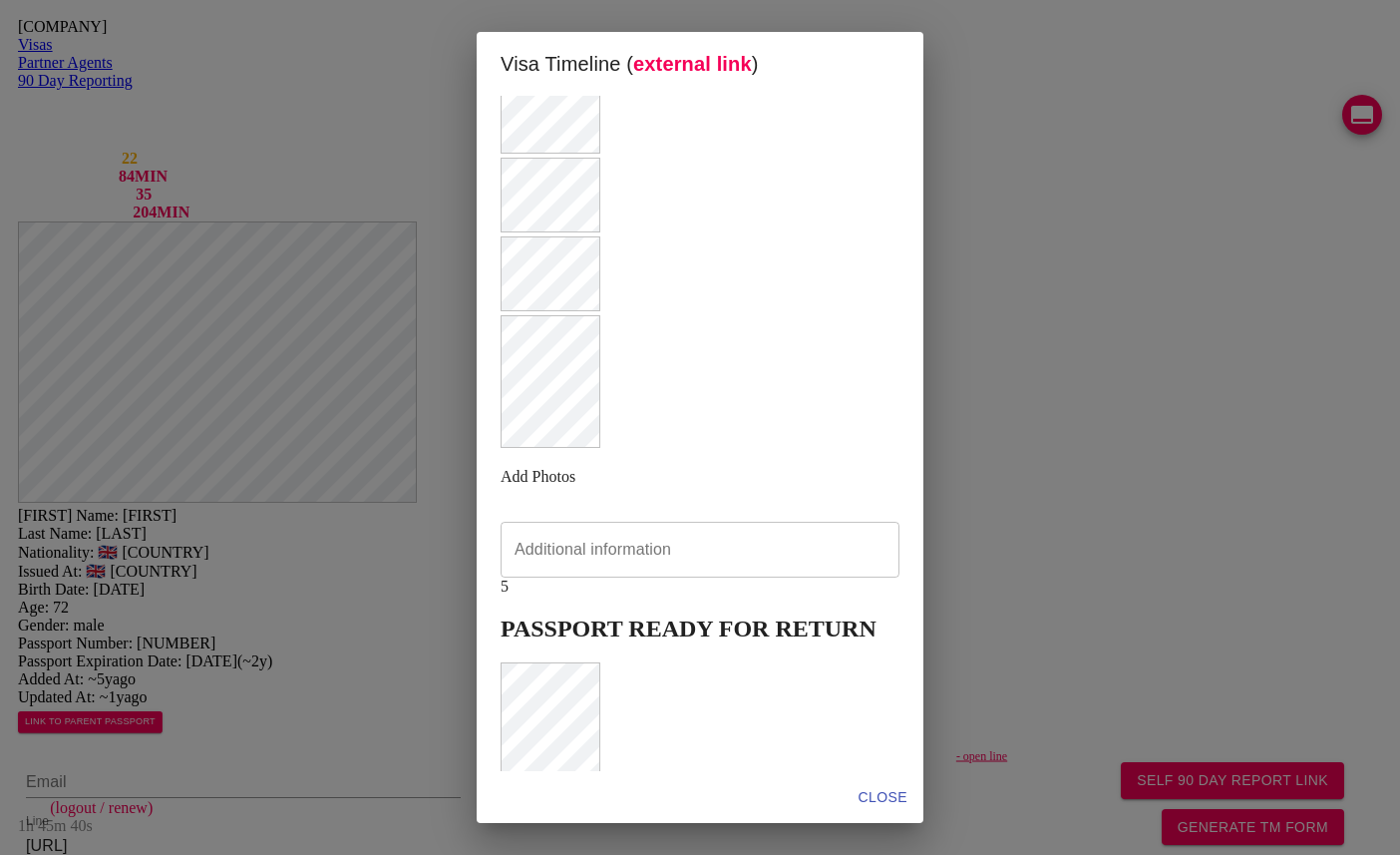 scroll, scrollTop: 445, scrollLeft: 0, axis: vertical 